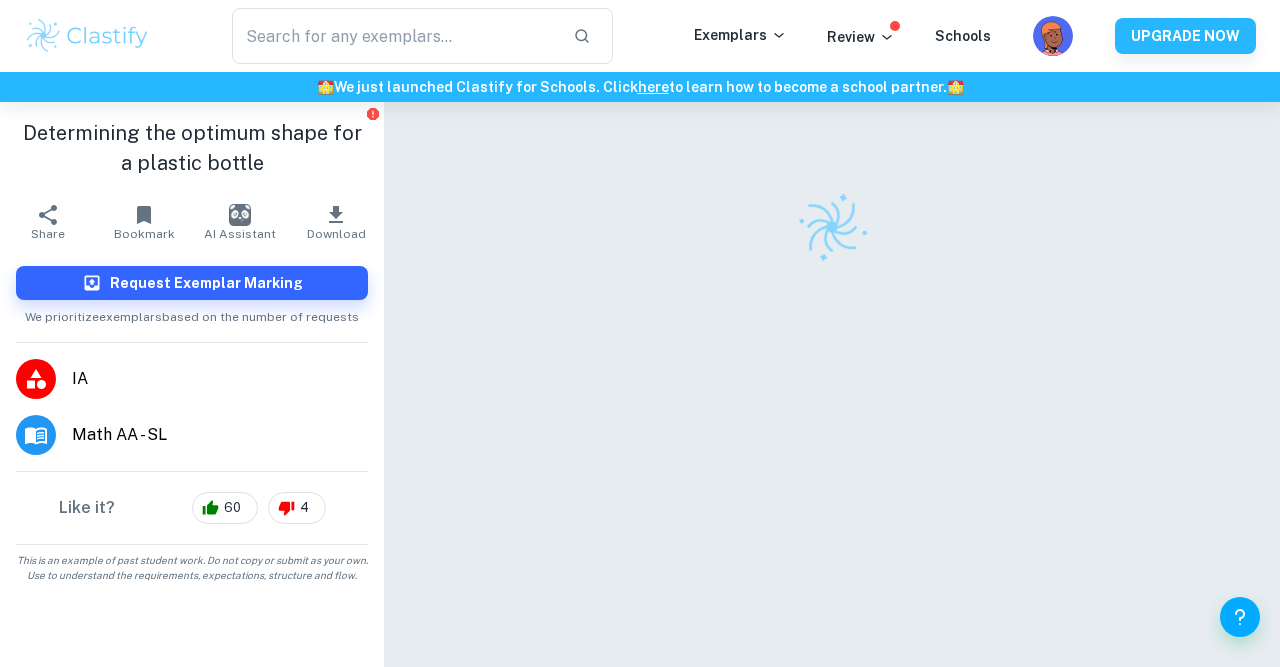 scroll, scrollTop: 0, scrollLeft: 0, axis: both 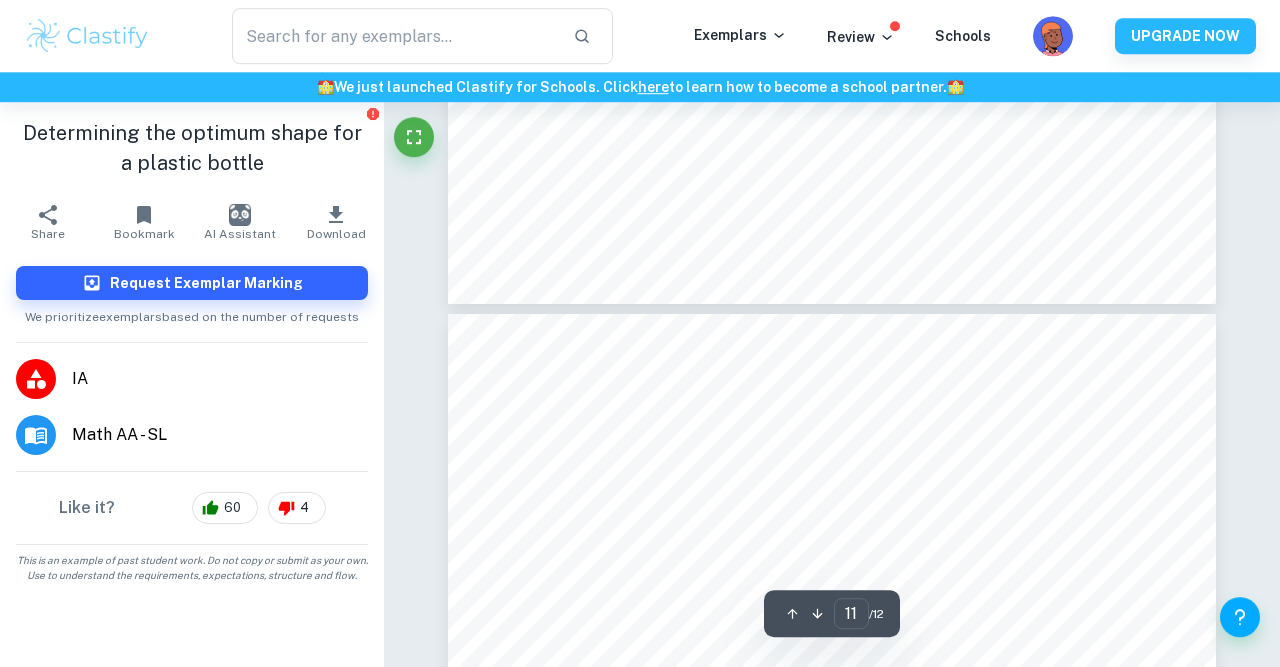 type on "12" 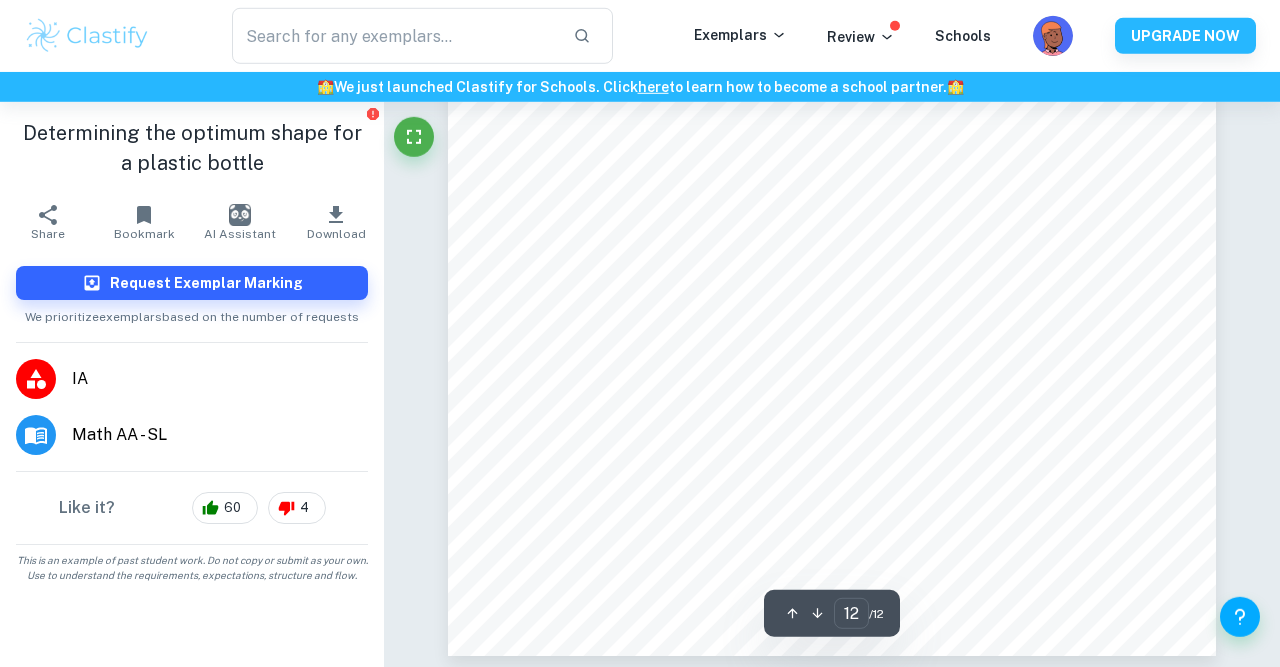scroll, scrollTop: 12992, scrollLeft: 0, axis: vertical 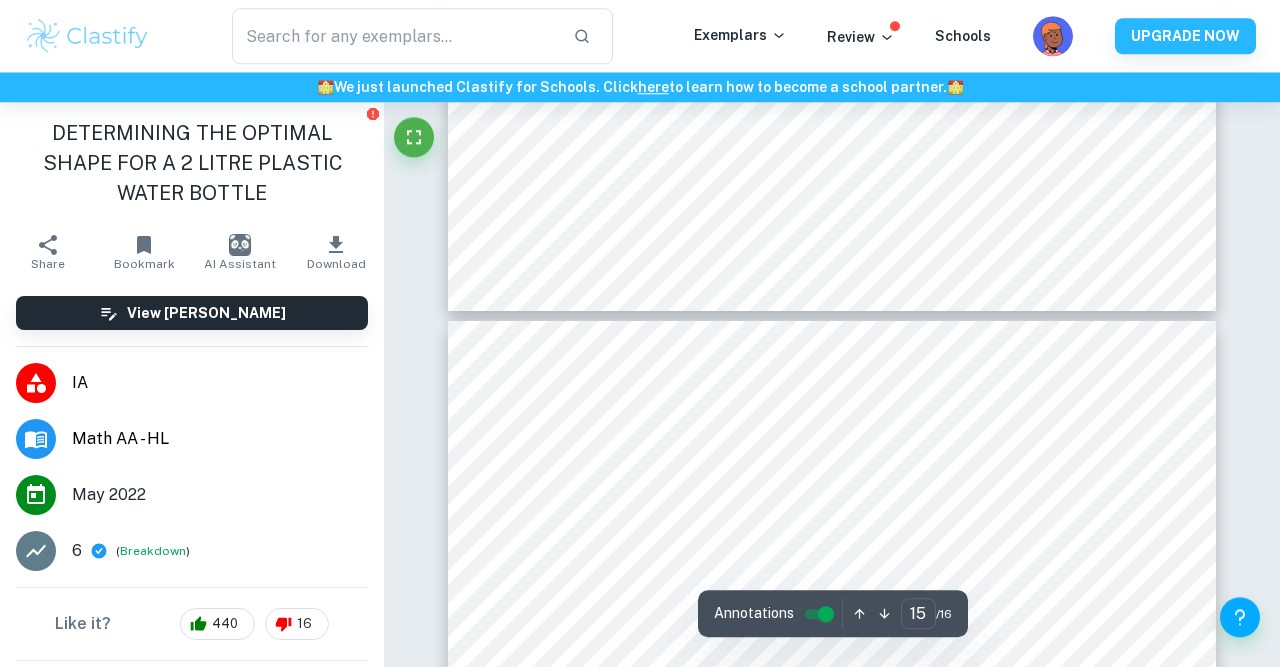 type on "16" 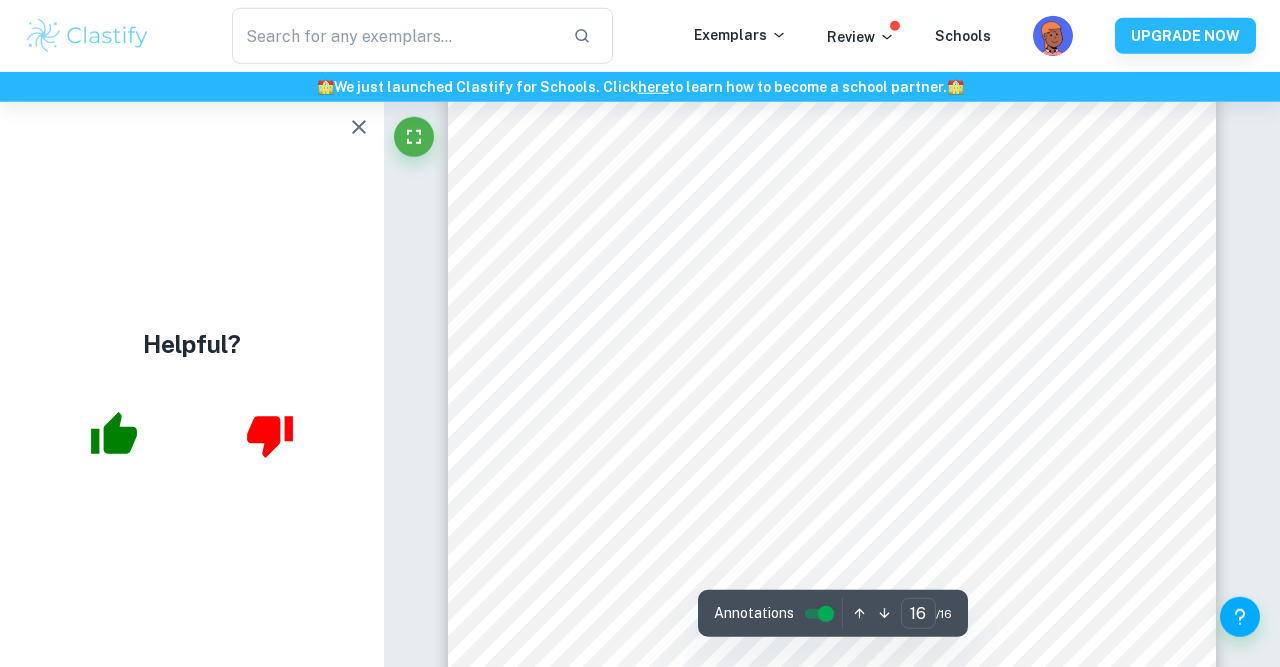 scroll, scrollTop: 17501, scrollLeft: 0, axis: vertical 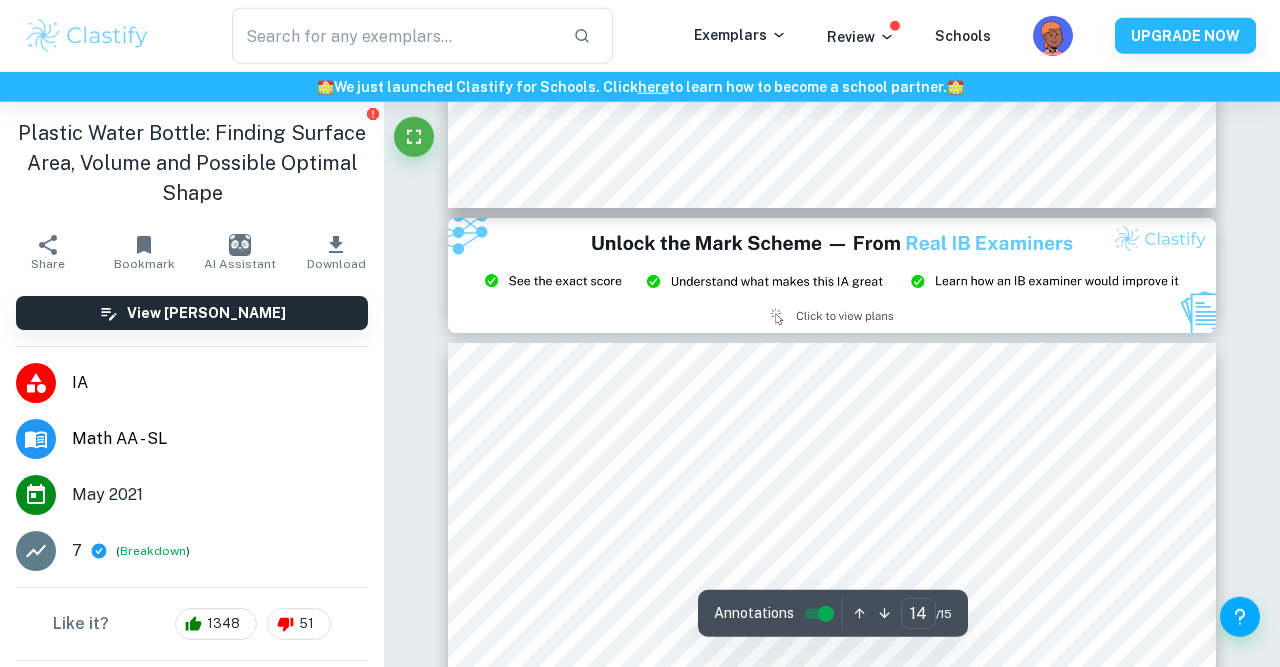type on "15" 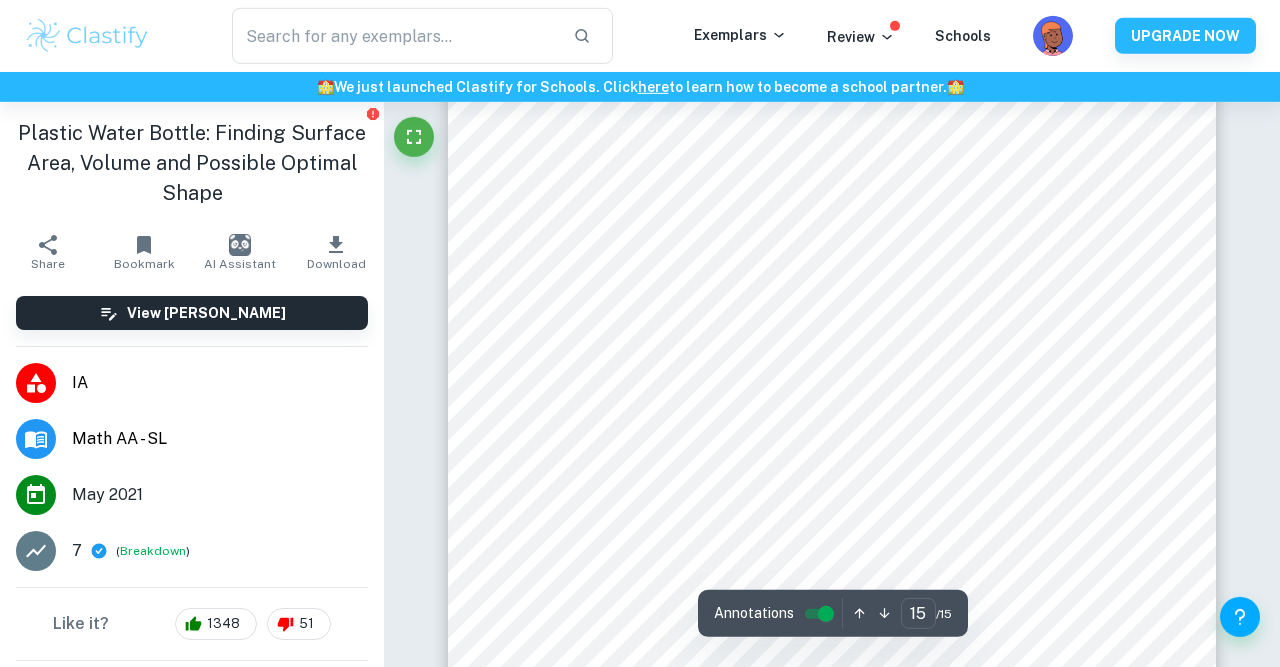 scroll, scrollTop: 16405, scrollLeft: 0, axis: vertical 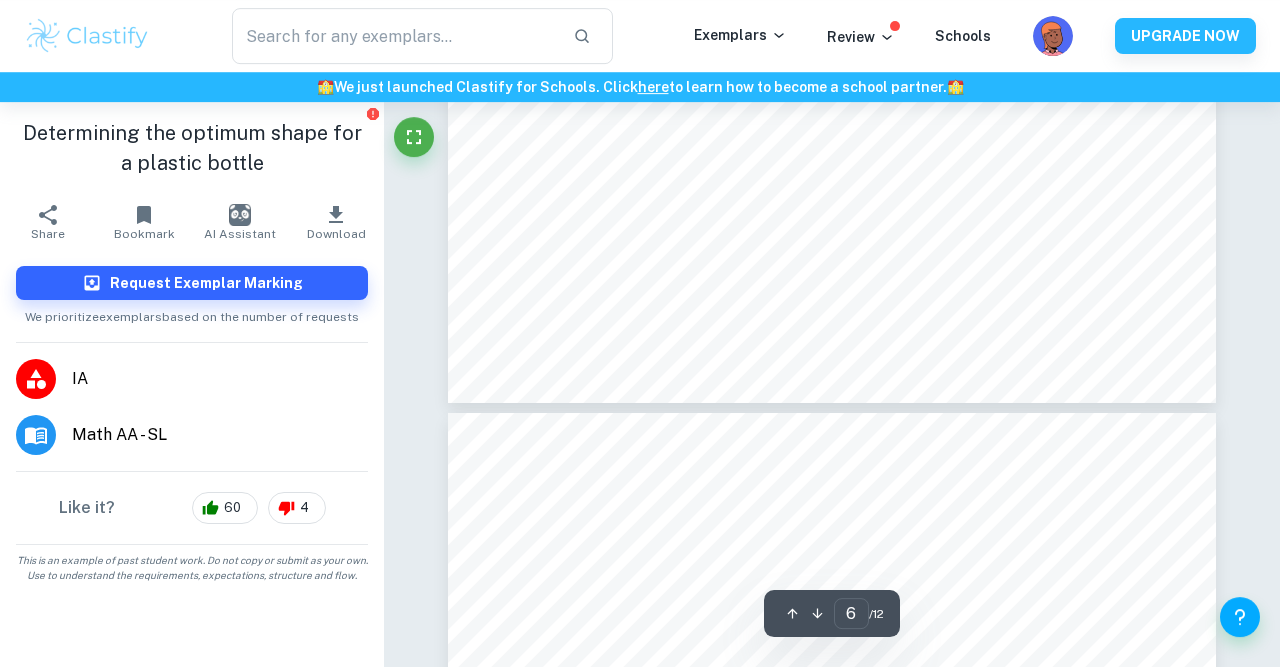 type on "7" 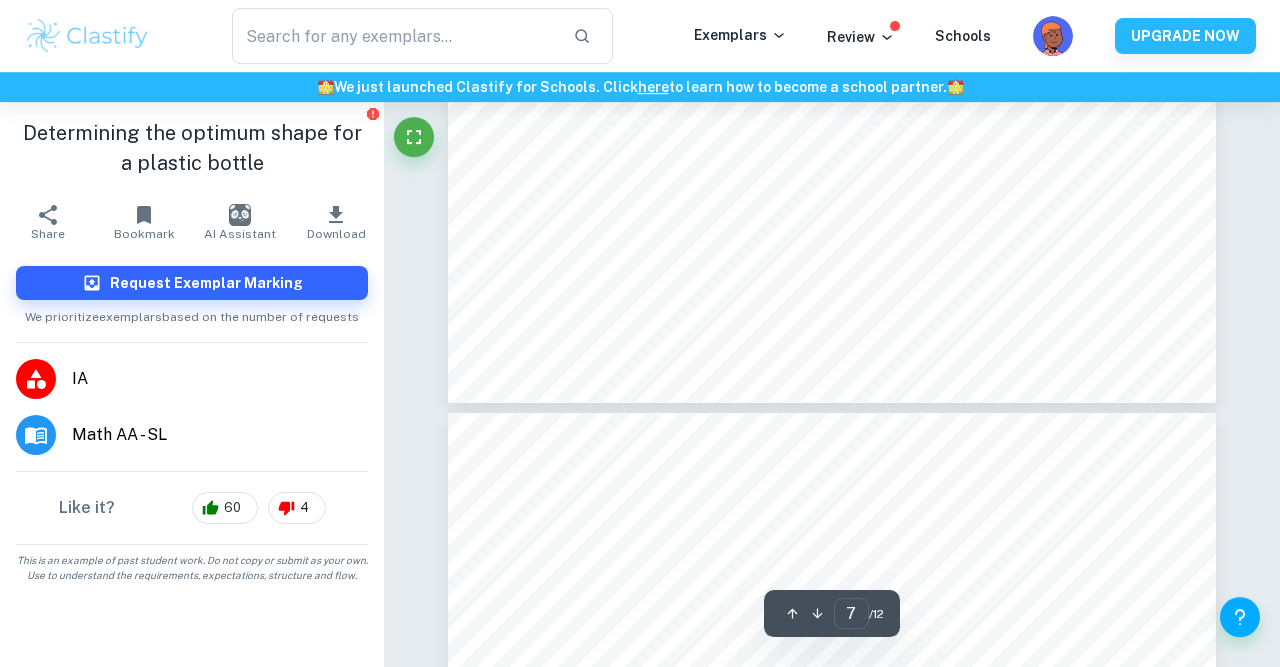 scroll, scrollTop: 6761, scrollLeft: 0, axis: vertical 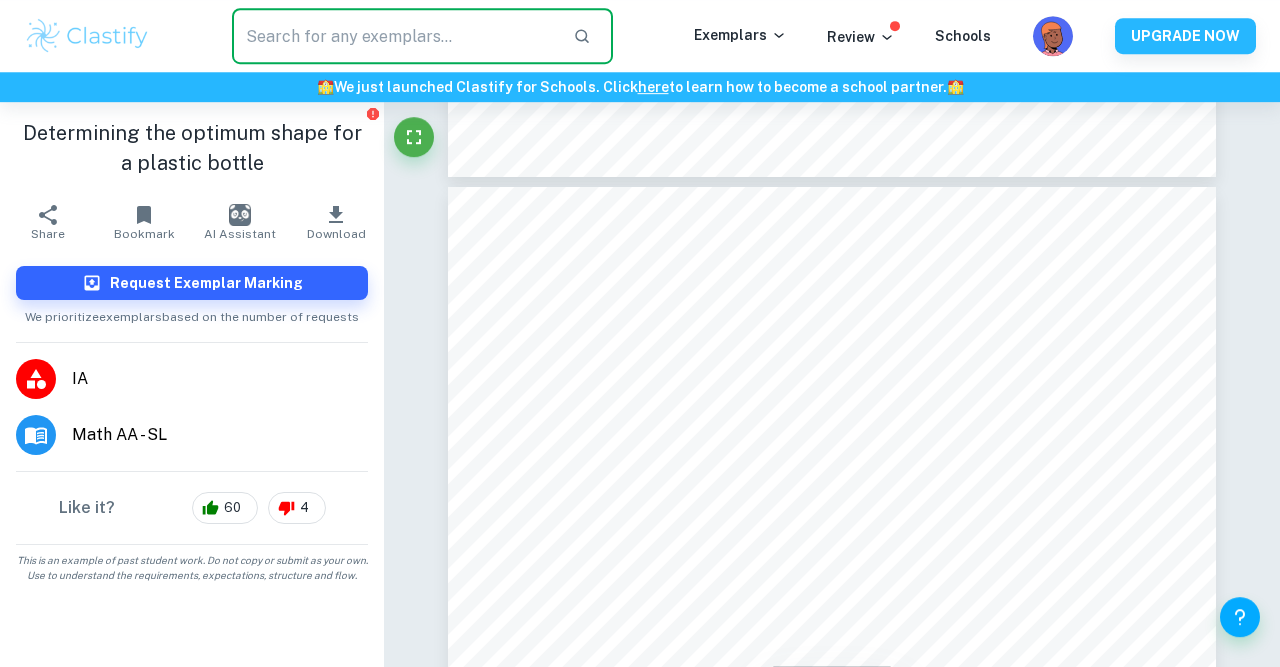click at bounding box center (394, 36) 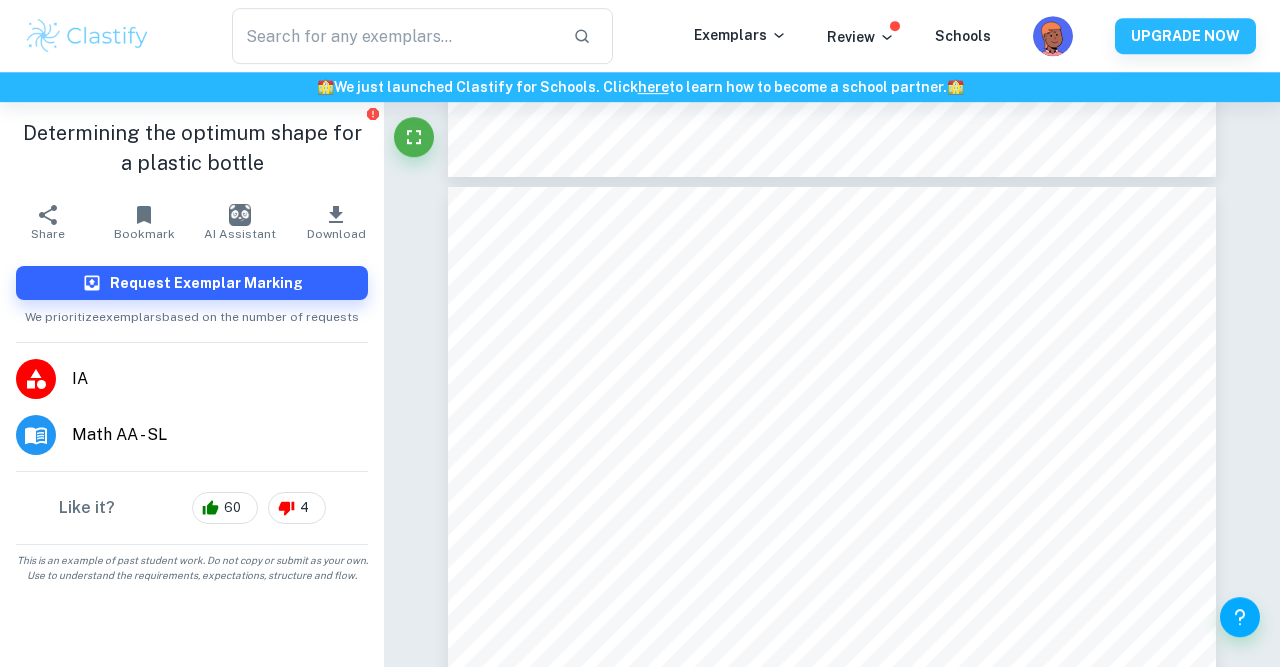 click at bounding box center (87, 36) 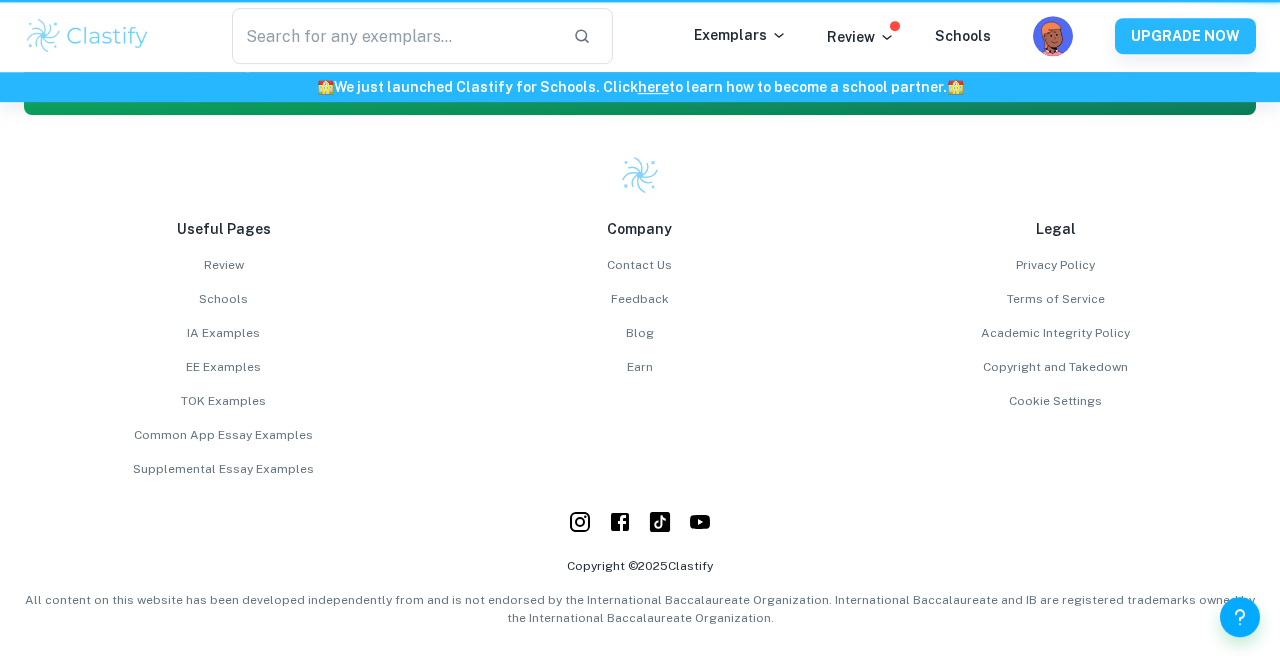 scroll, scrollTop: 0, scrollLeft: 0, axis: both 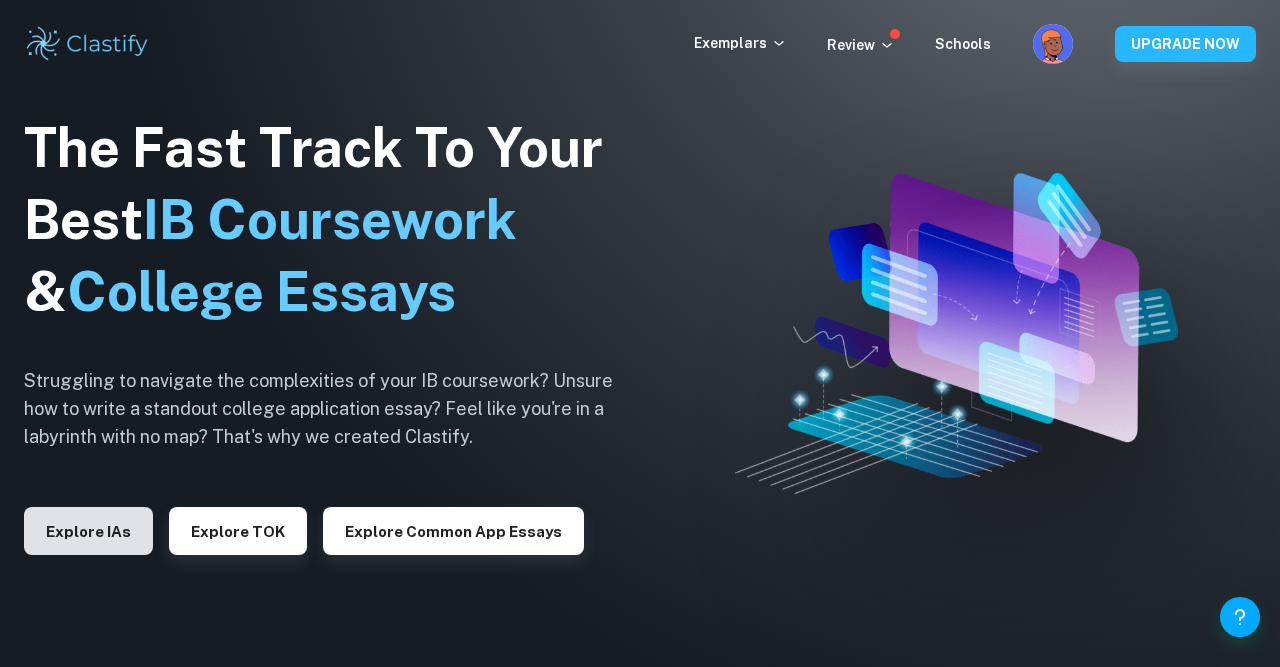 click on "Explore IAs" at bounding box center (88, 531) 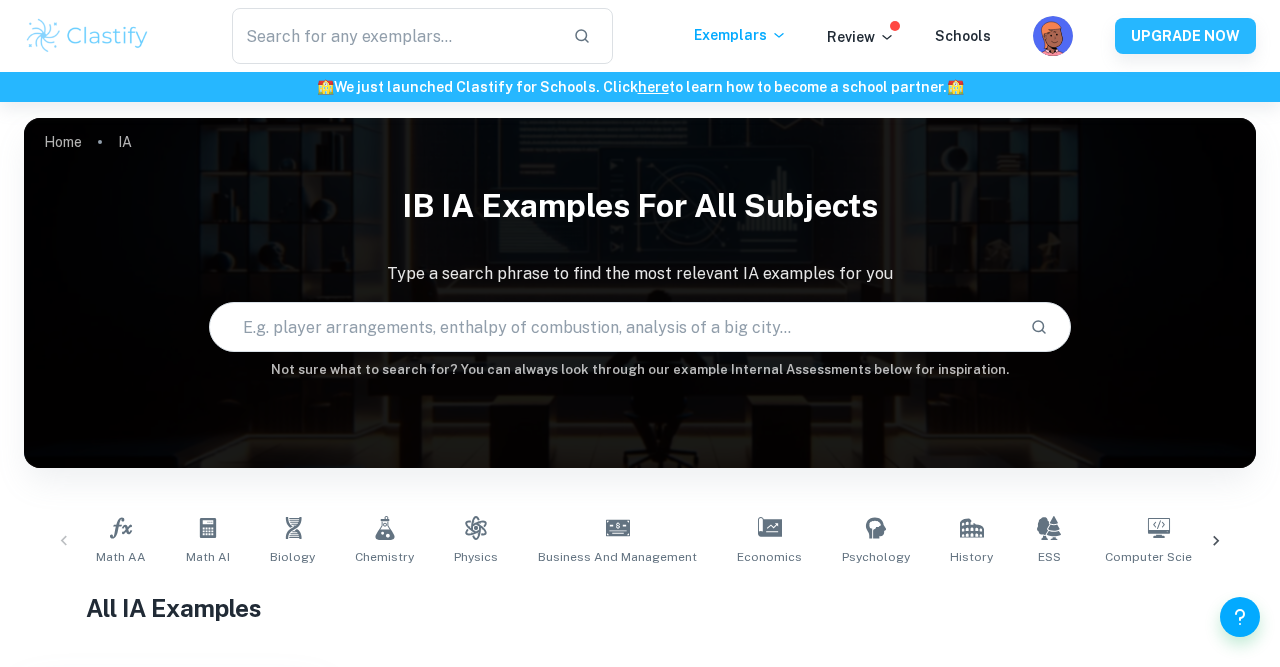 scroll, scrollTop: 265, scrollLeft: 0, axis: vertical 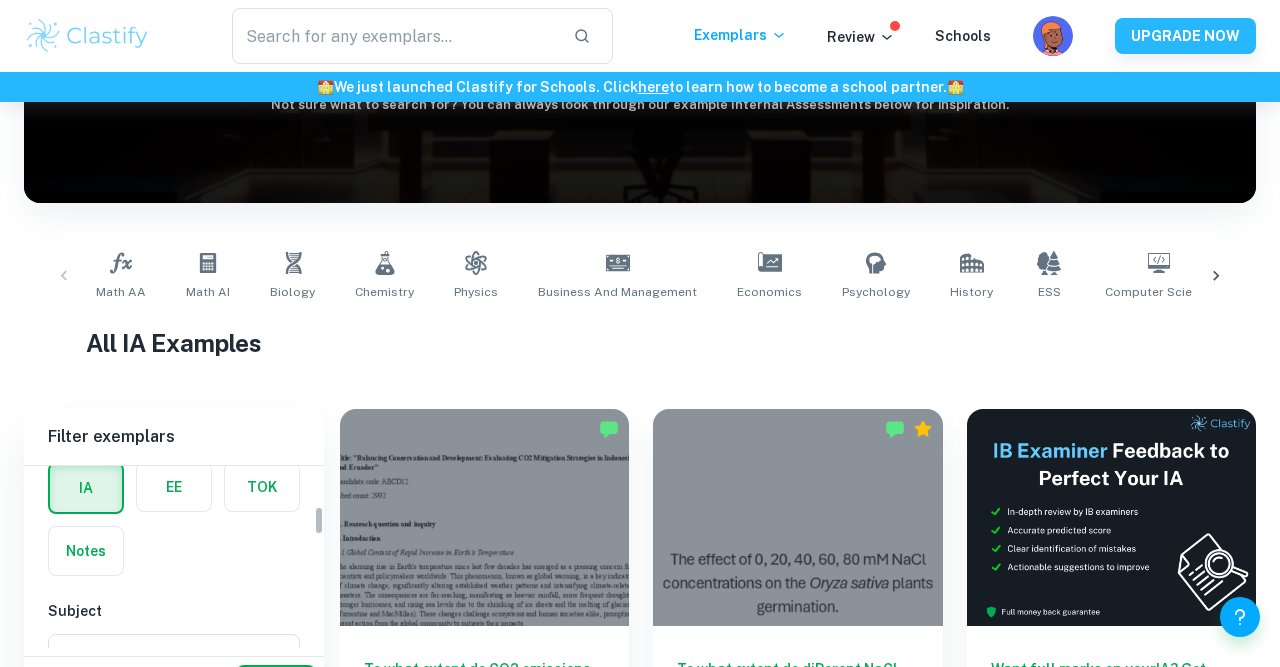 drag, startPoint x: 116, startPoint y: 545, endPoint x: 225, endPoint y: 411, distance: 172.7339 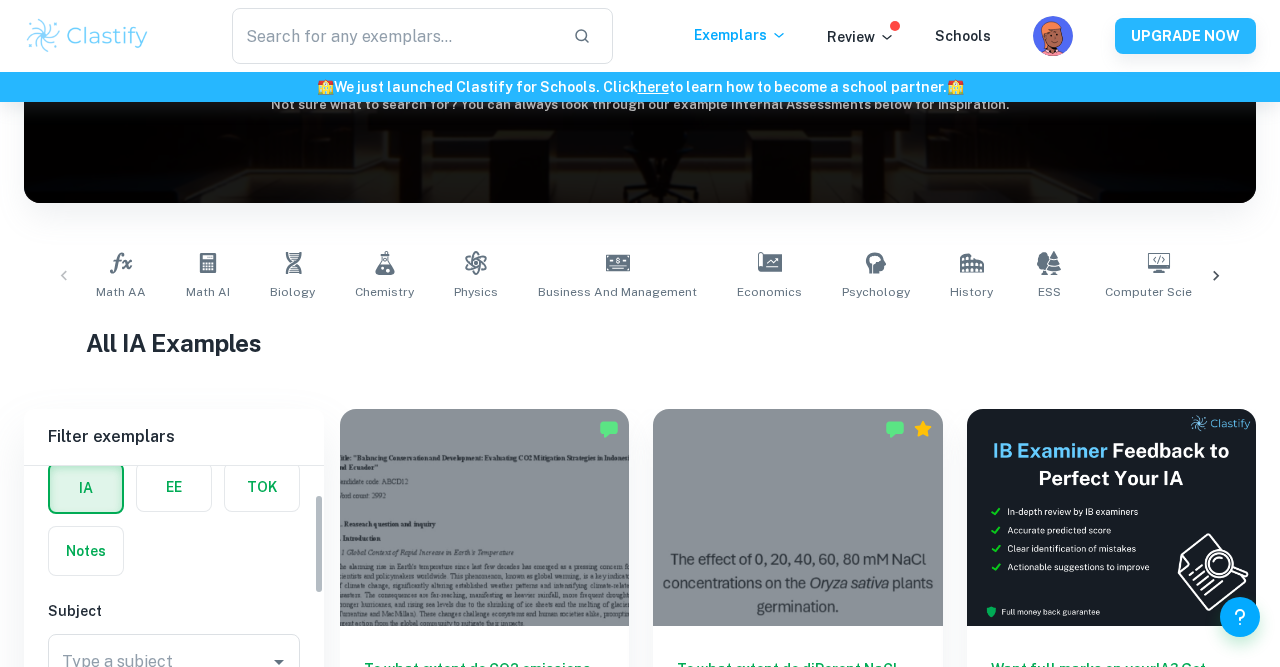 scroll, scrollTop: 474, scrollLeft: 0, axis: vertical 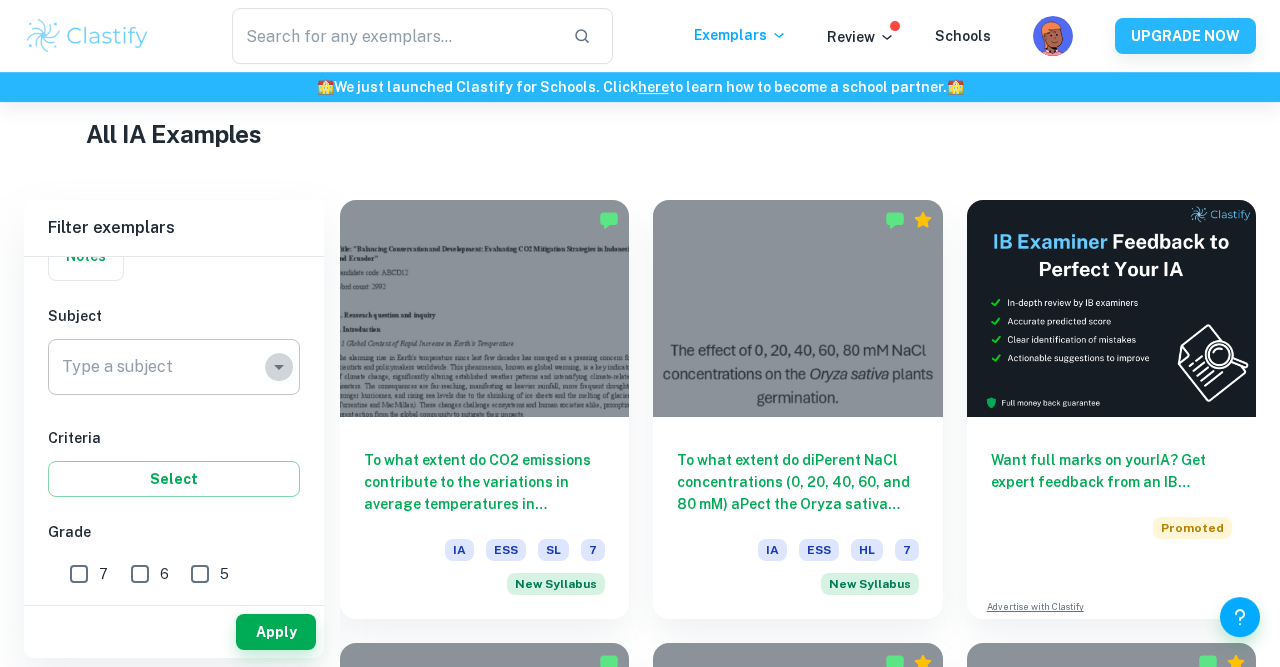 click at bounding box center [279, 367] 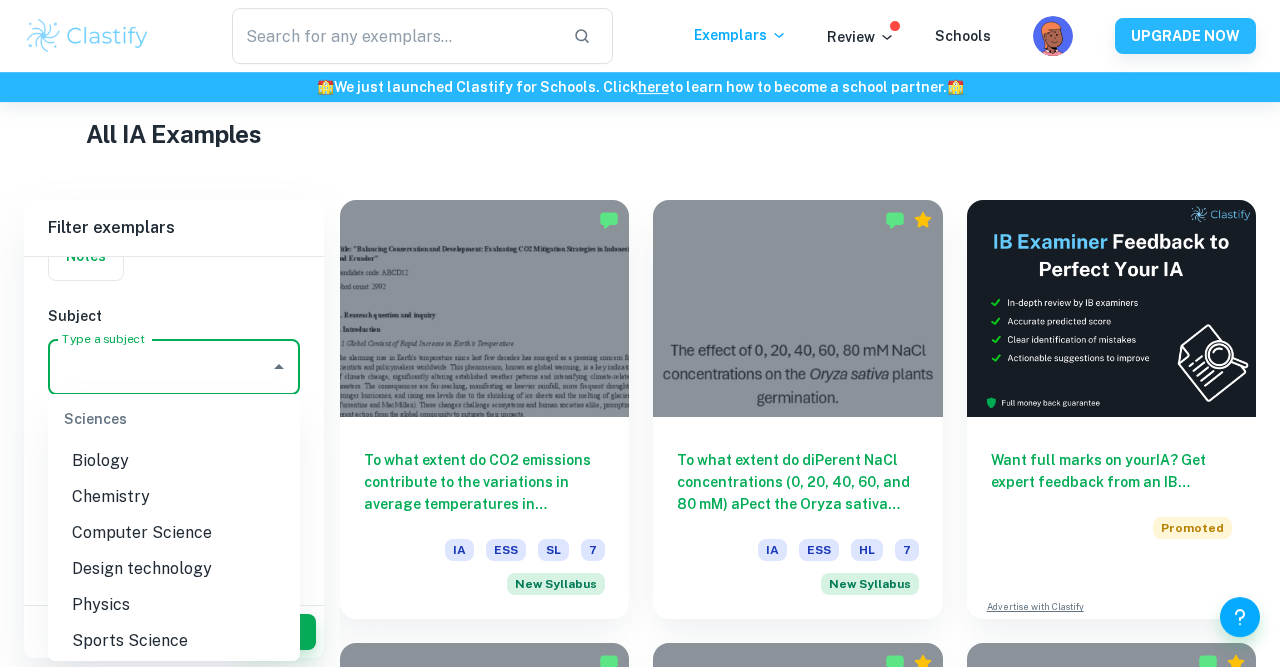 scroll, scrollTop: 2623, scrollLeft: 0, axis: vertical 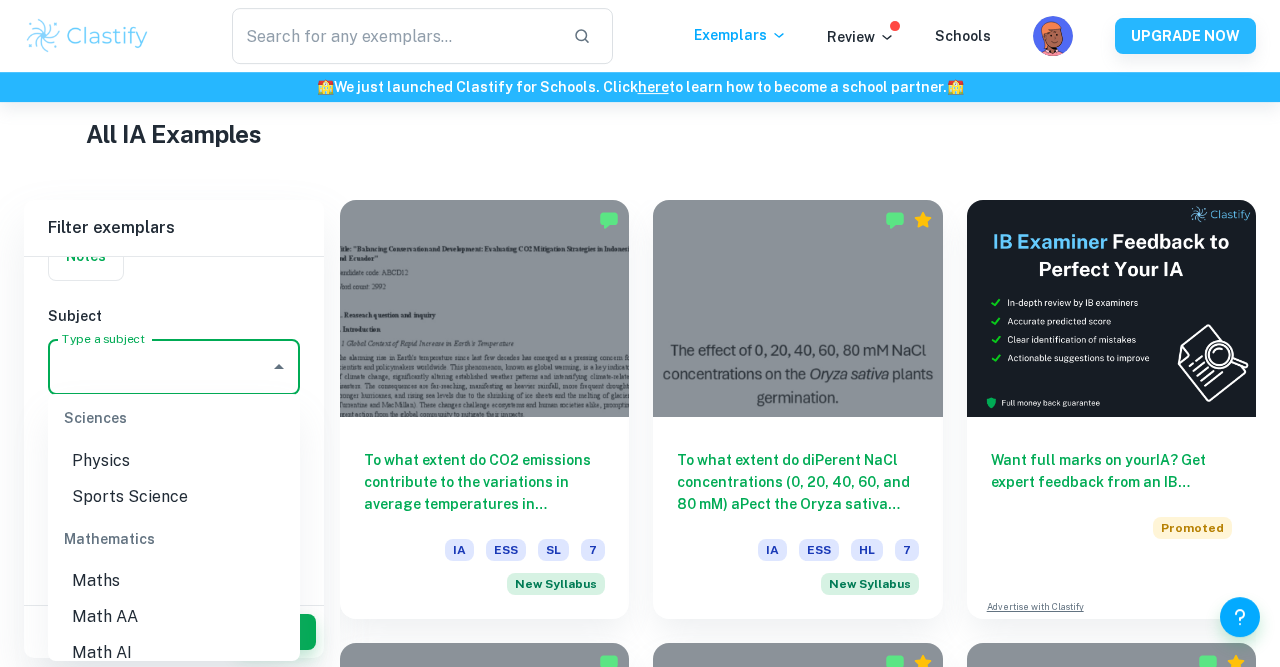 click on "Maths" at bounding box center [174, 581] 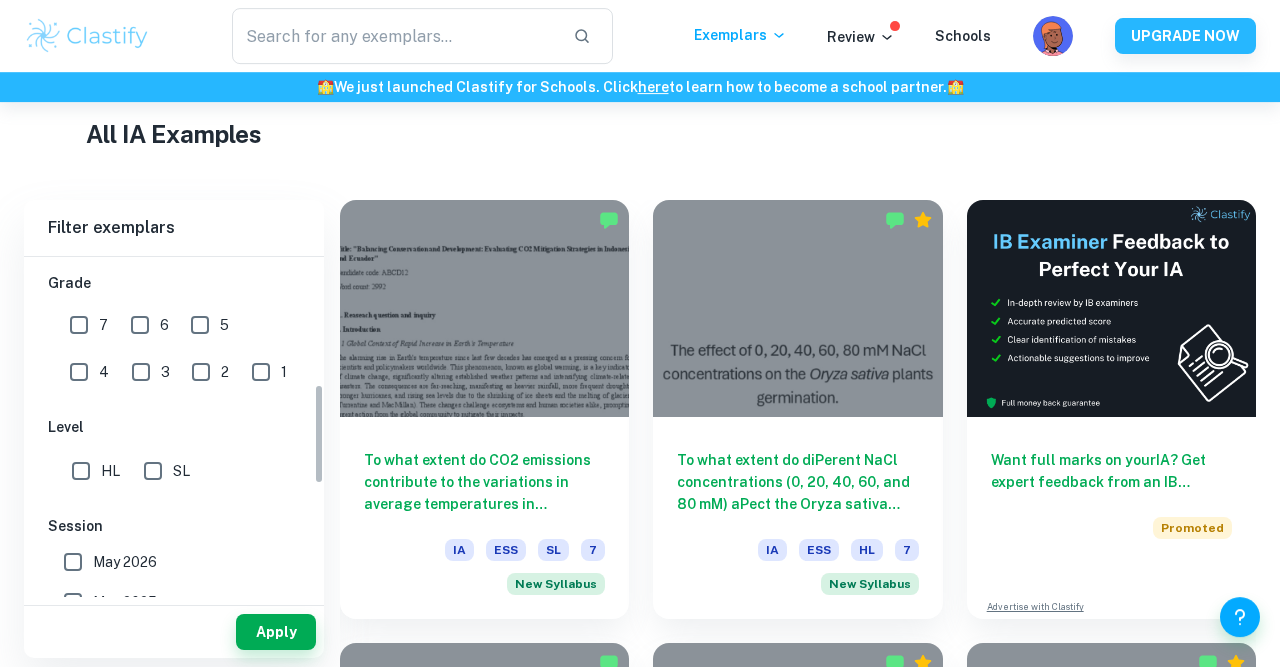scroll, scrollTop: 539, scrollLeft: 0, axis: vertical 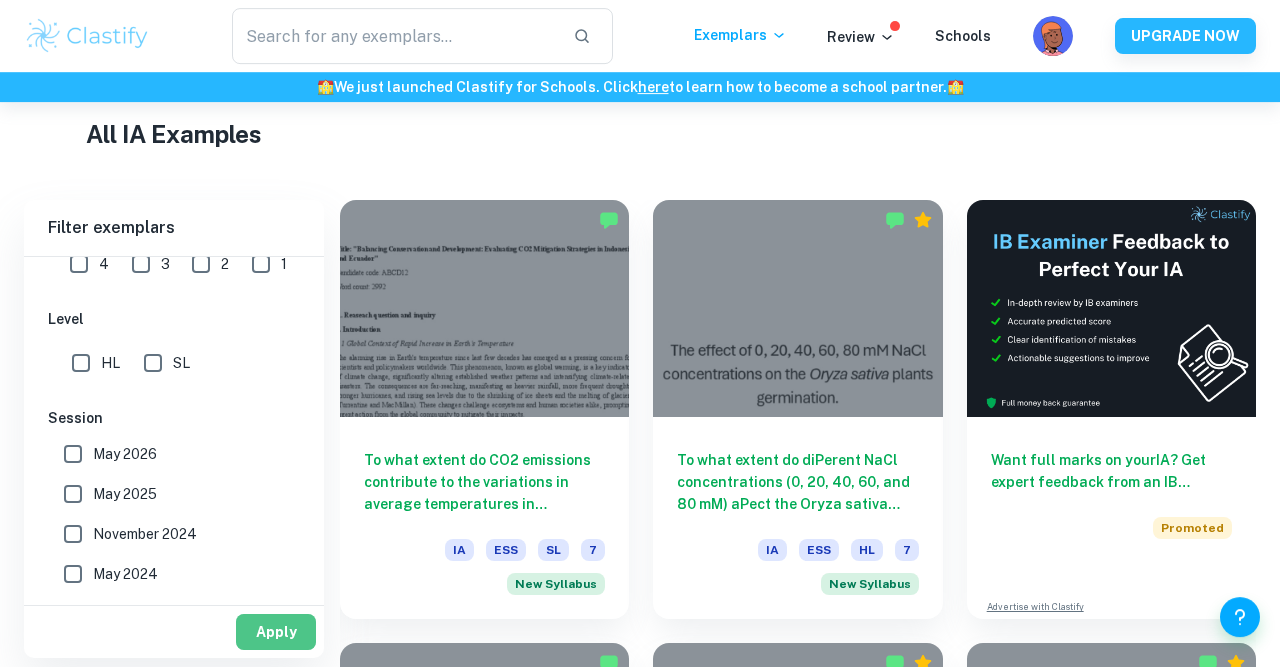 click on "Apply" at bounding box center (276, 632) 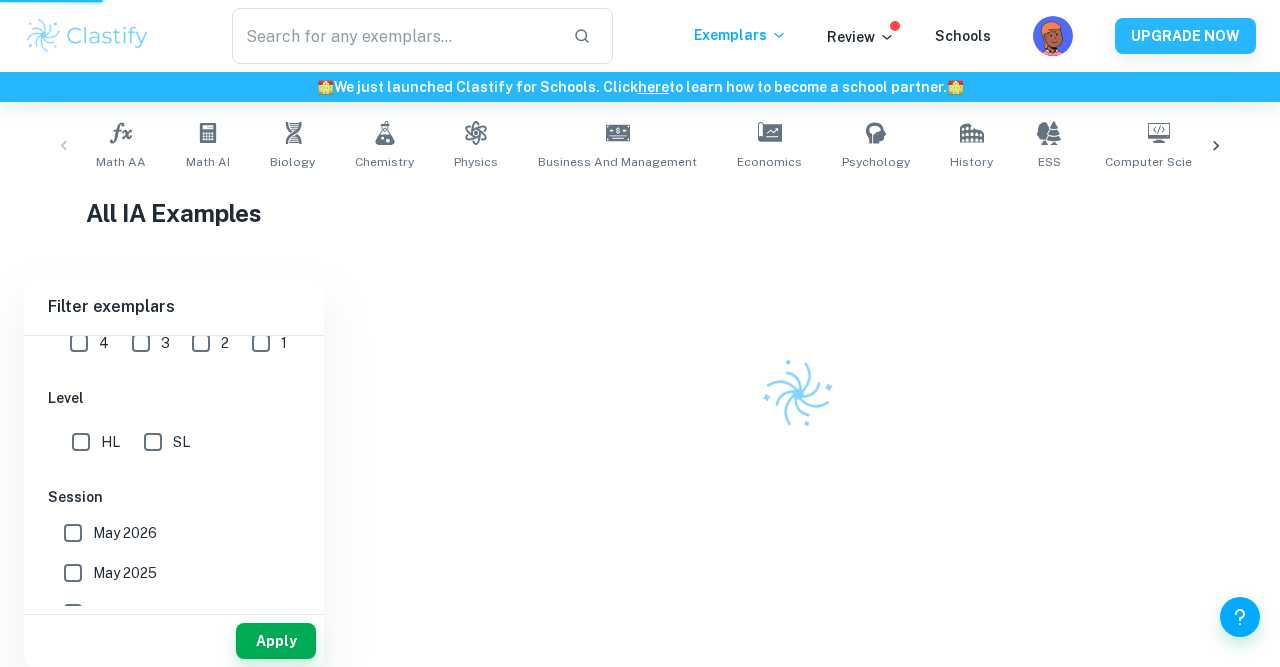 scroll, scrollTop: 374, scrollLeft: 0, axis: vertical 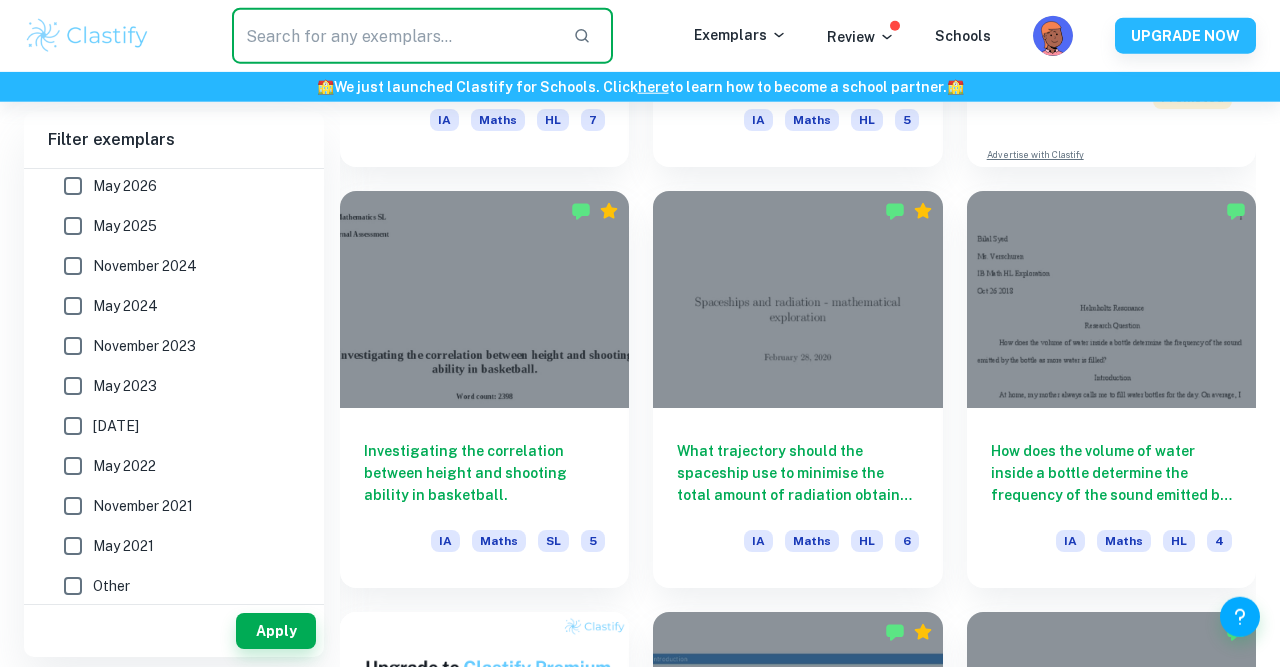 click at bounding box center (394, 36) 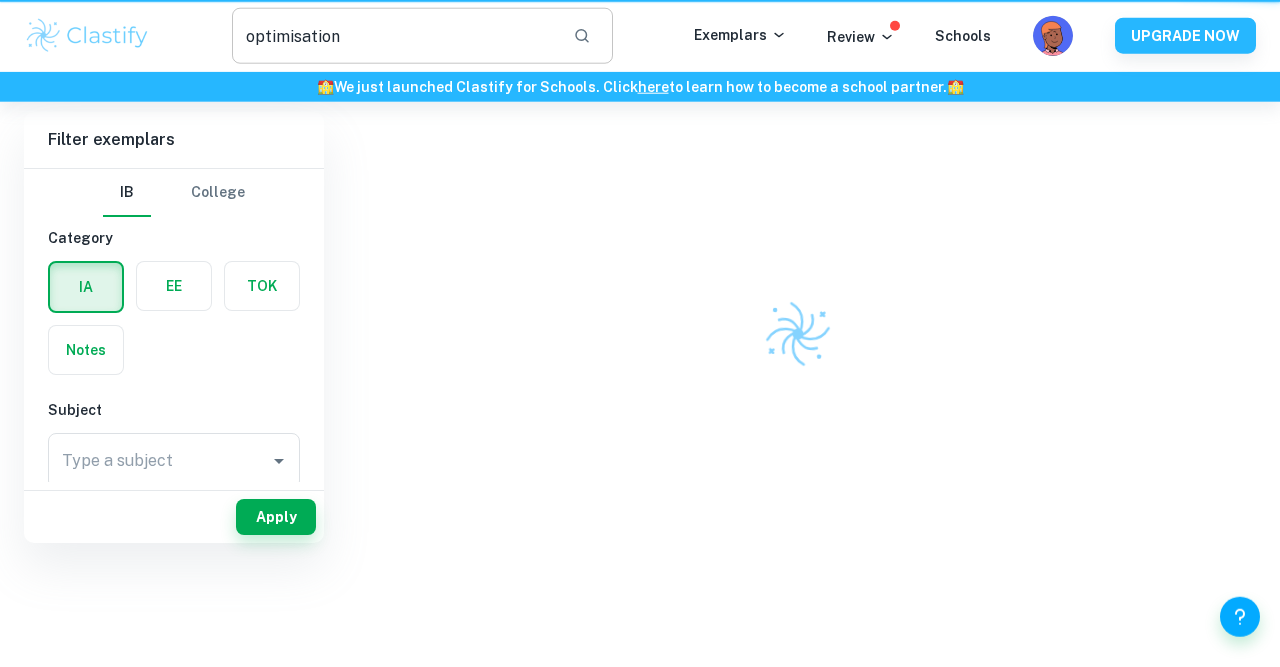 scroll, scrollTop: 0, scrollLeft: 0, axis: both 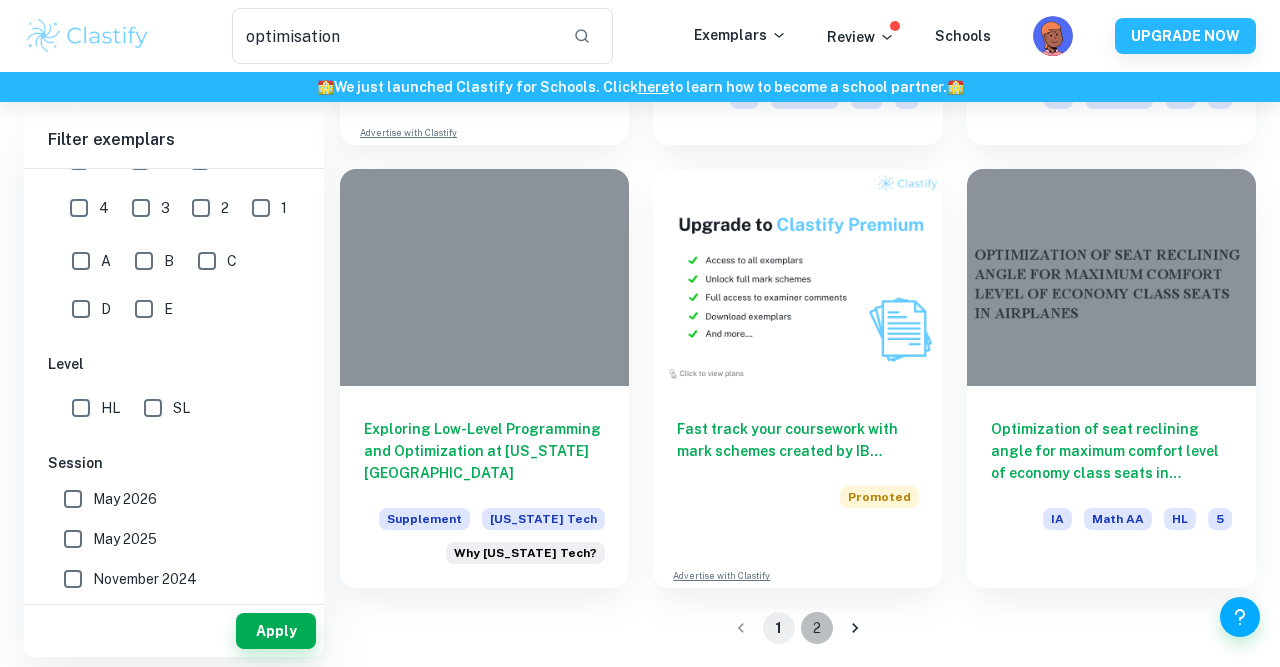 click on "2" at bounding box center [817, 628] 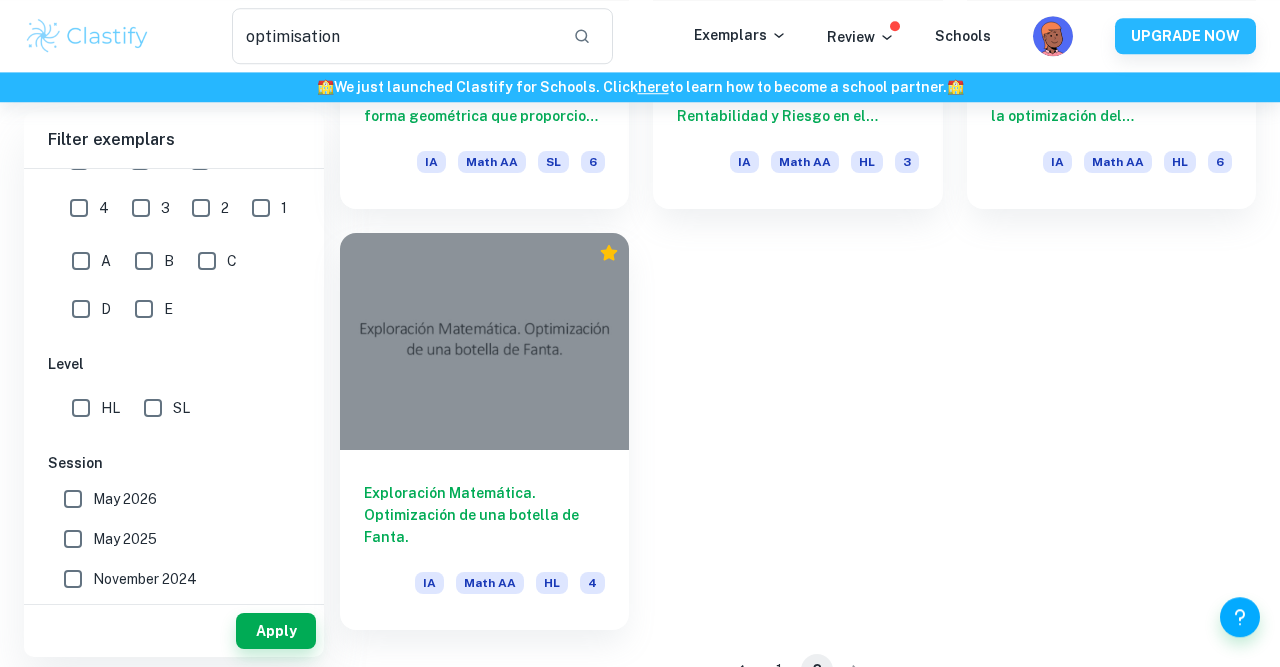 scroll, scrollTop: 1777, scrollLeft: 0, axis: vertical 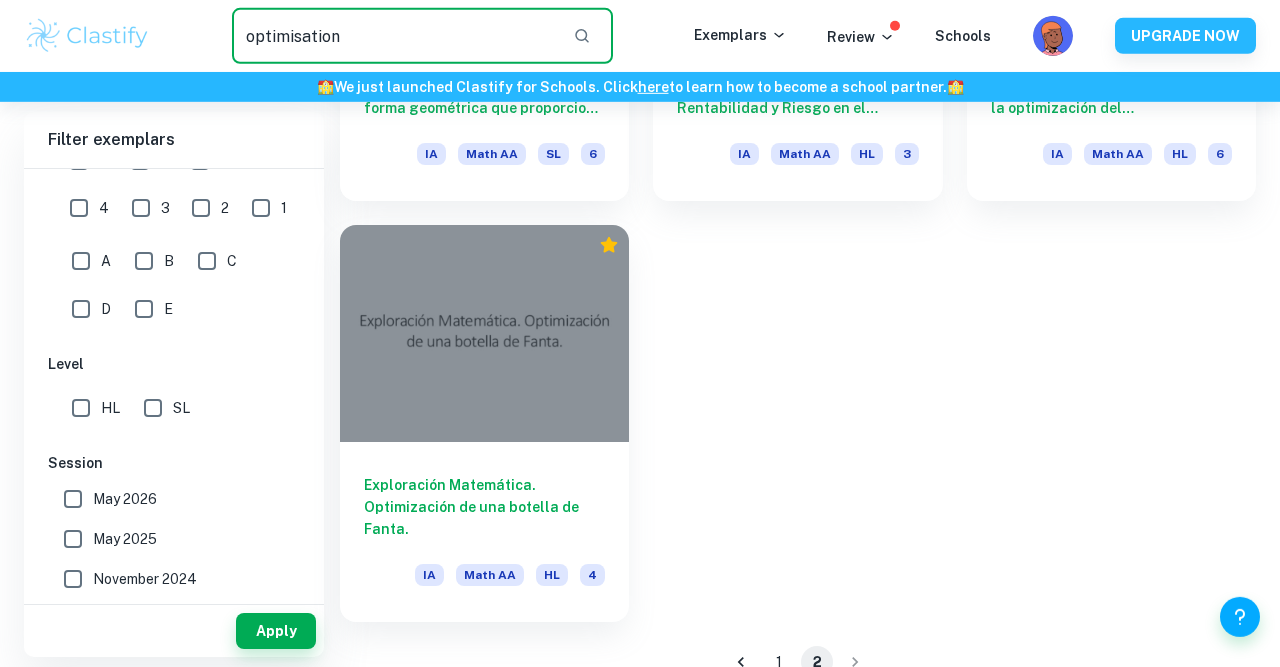 drag, startPoint x: 437, startPoint y: 12, endPoint x: 143, endPoint y: 14, distance: 294.0068 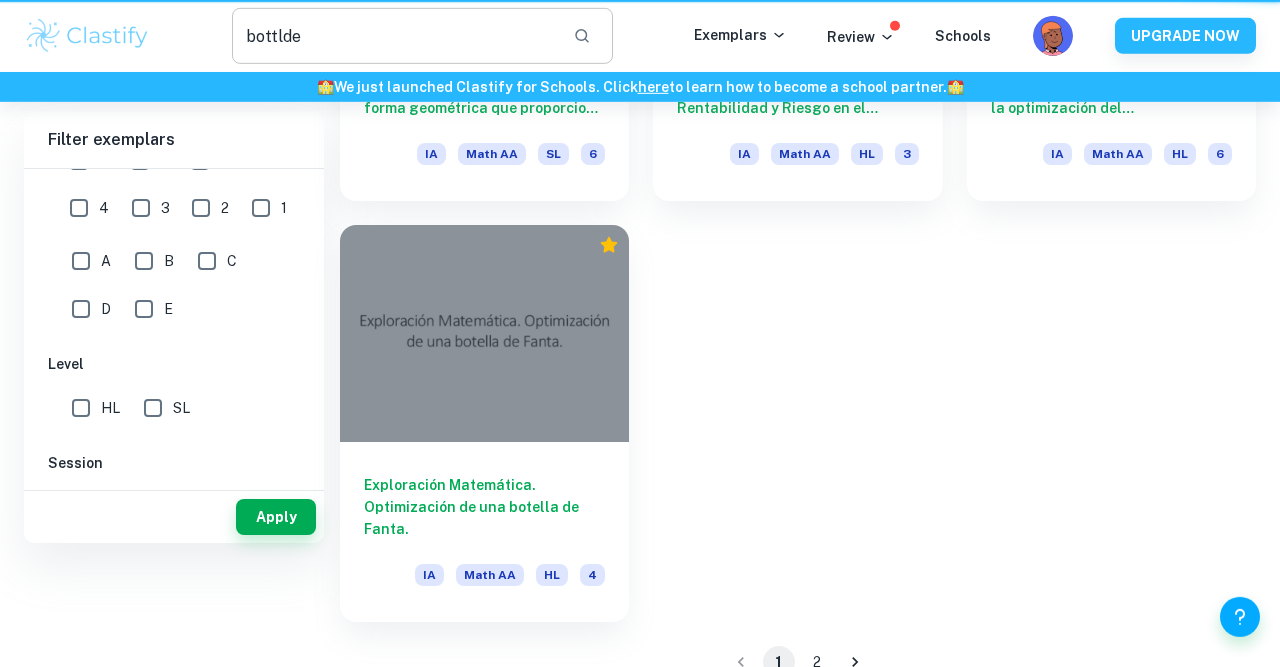 scroll, scrollTop: 0, scrollLeft: 0, axis: both 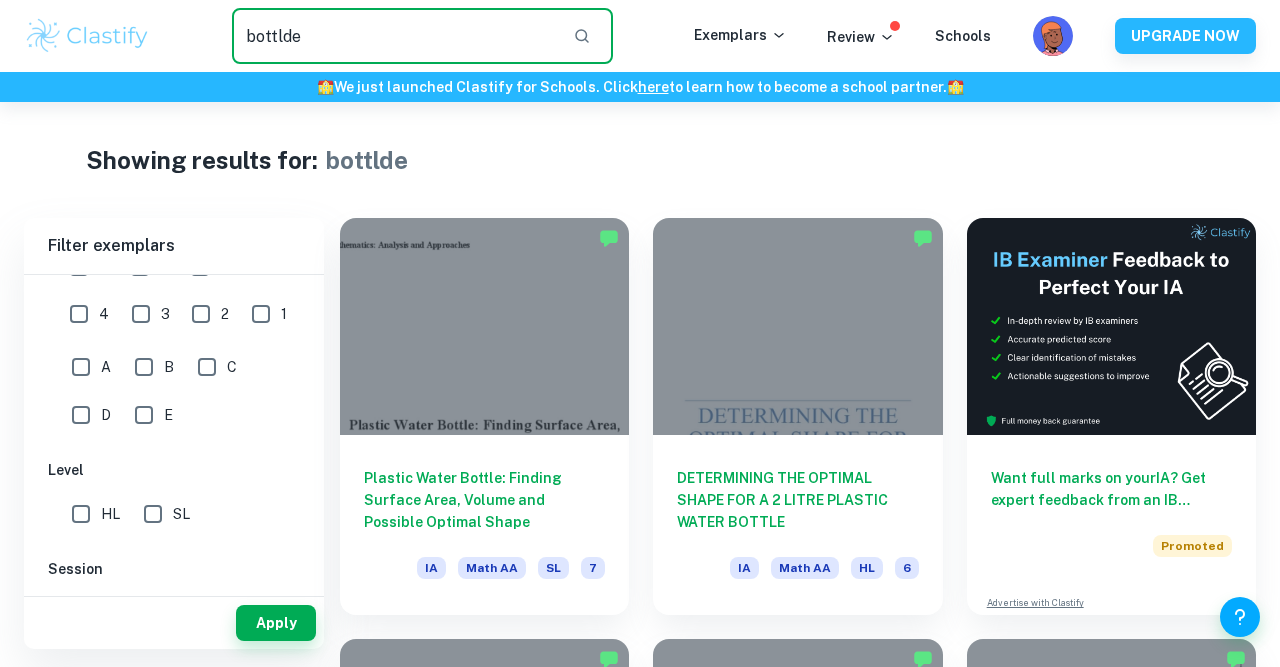 click on "bottlde" at bounding box center (394, 36) 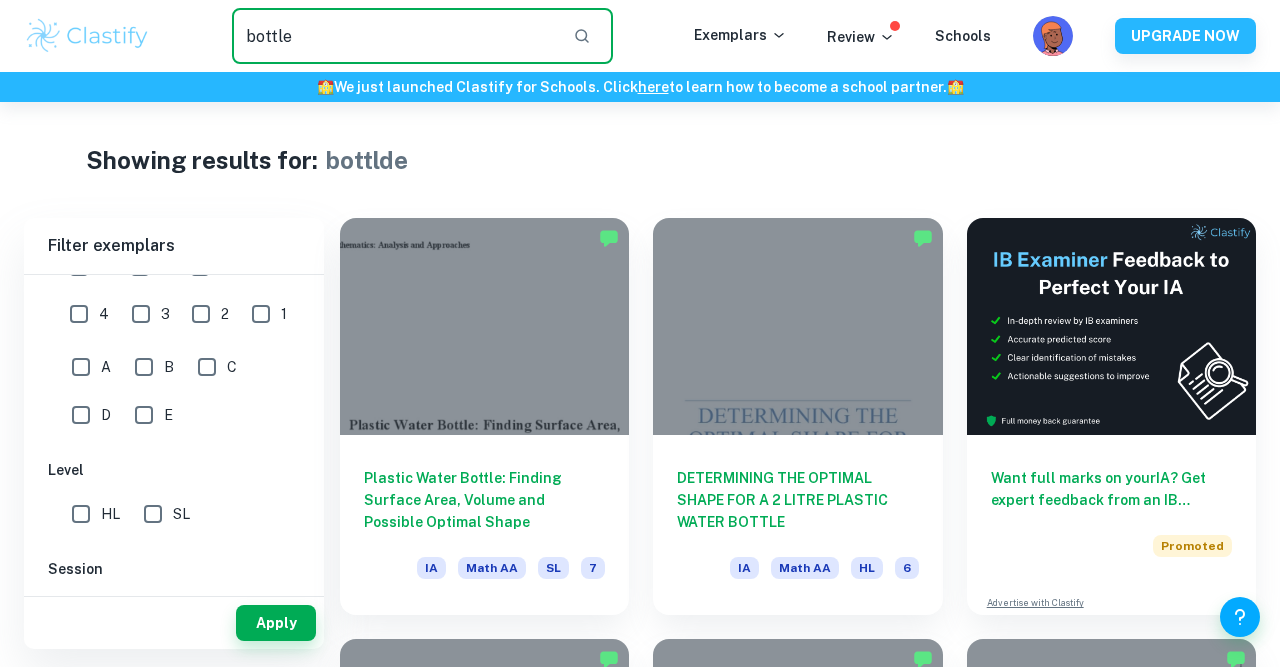 type on "bottle" 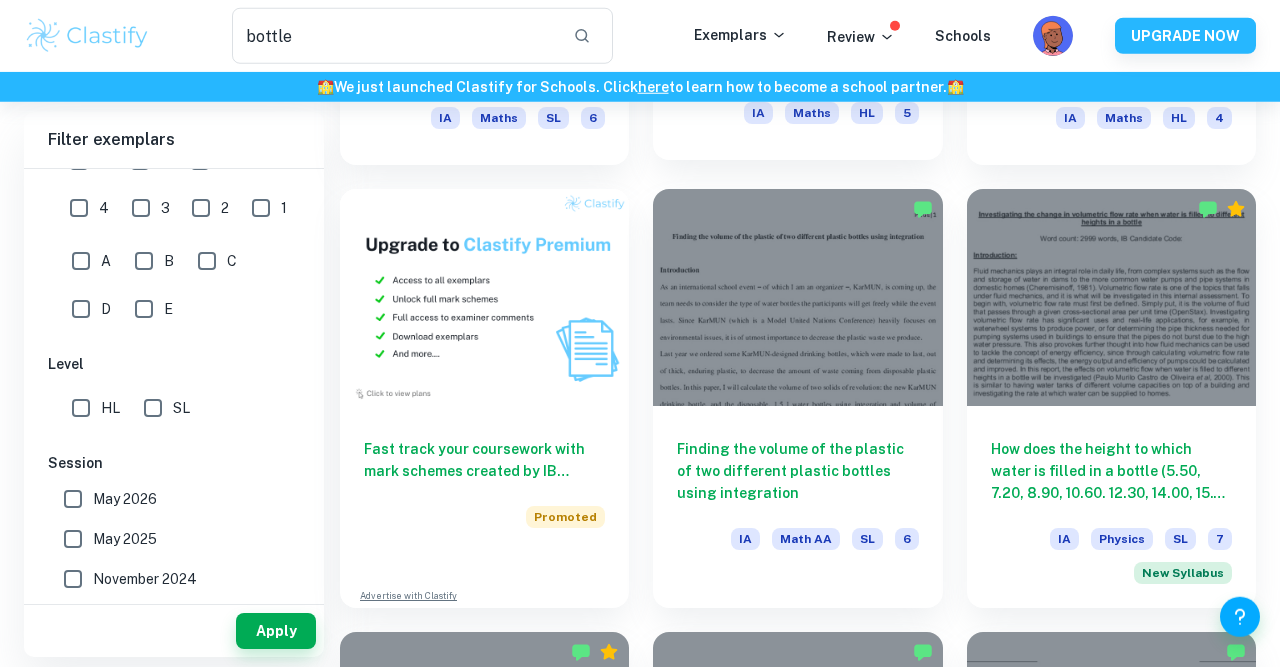 scroll, scrollTop: 872, scrollLeft: 0, axis: vertical 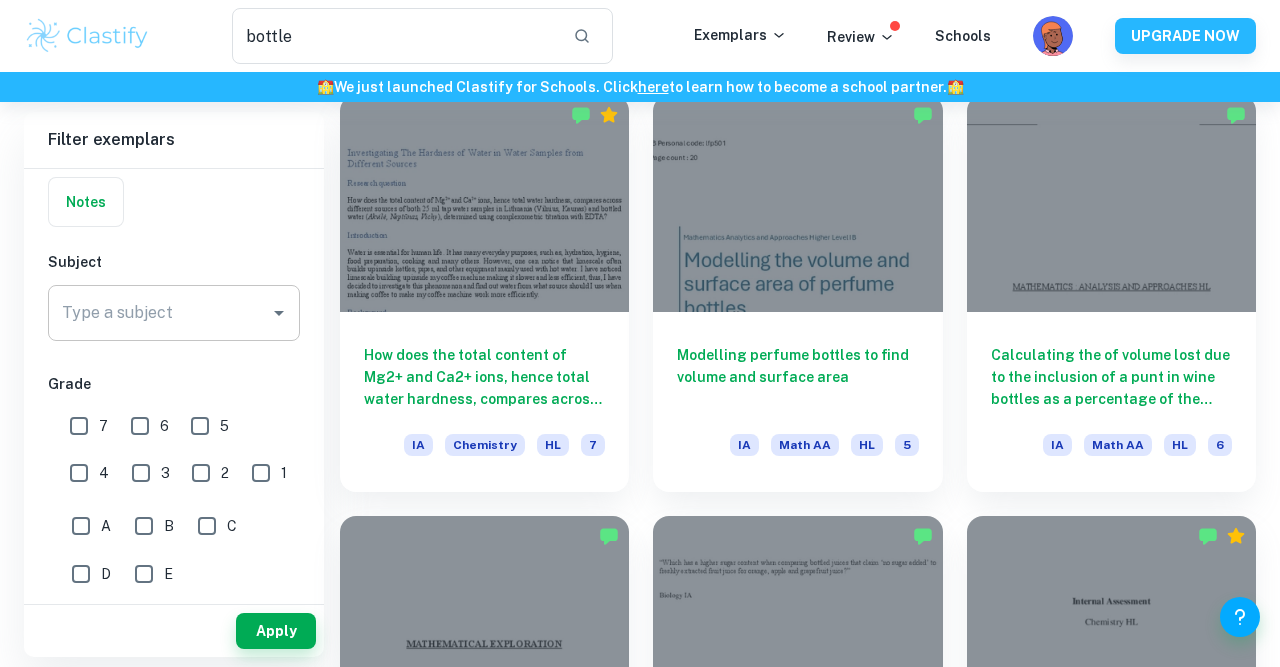 click 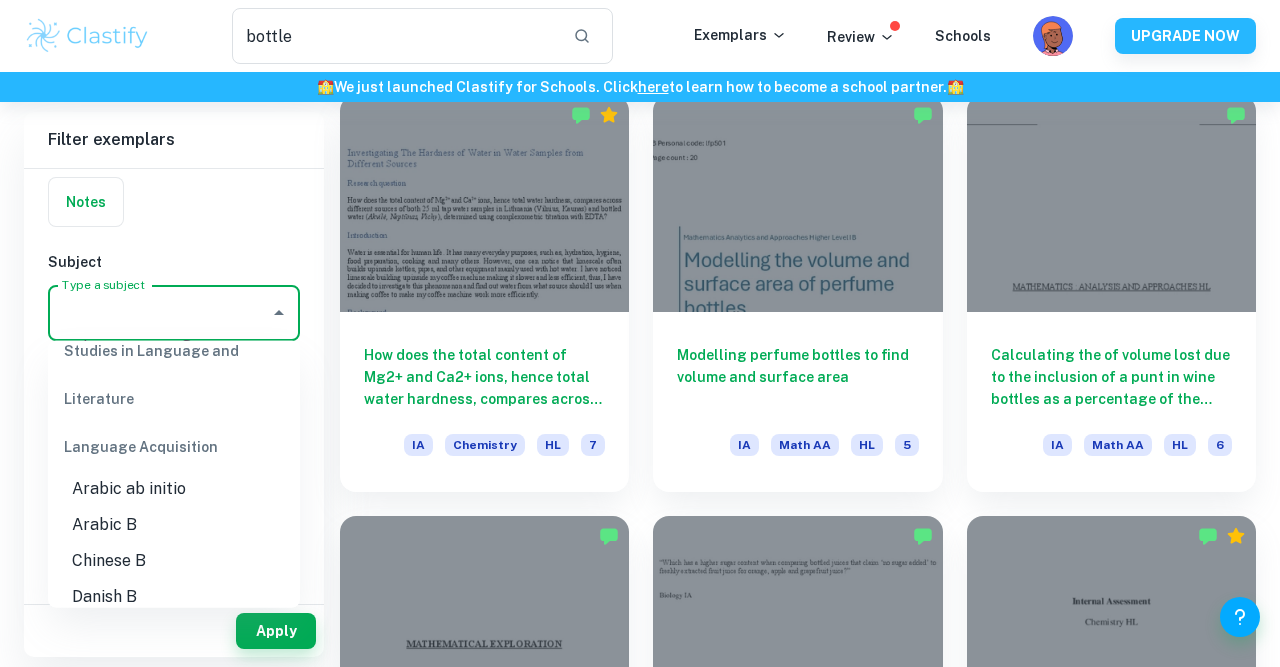 scroll, scrollTop: 1268, scrollLeft: 0, axis: vertical 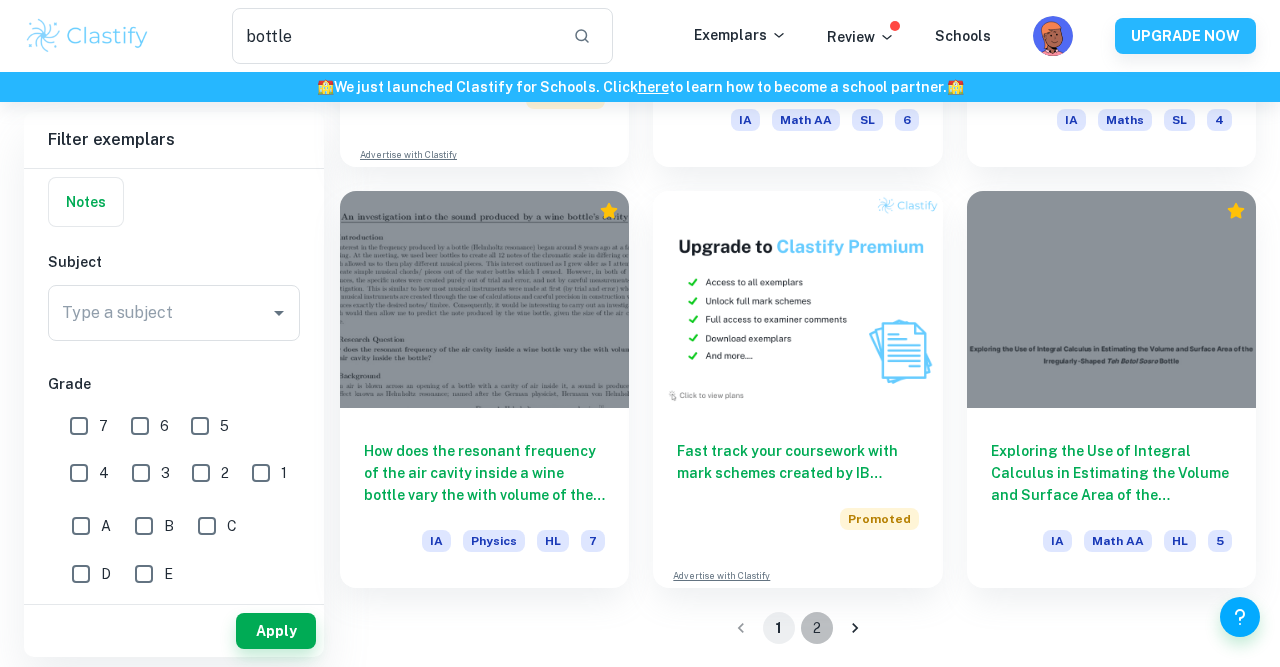 click on "2" at bounding box center (817, 628) 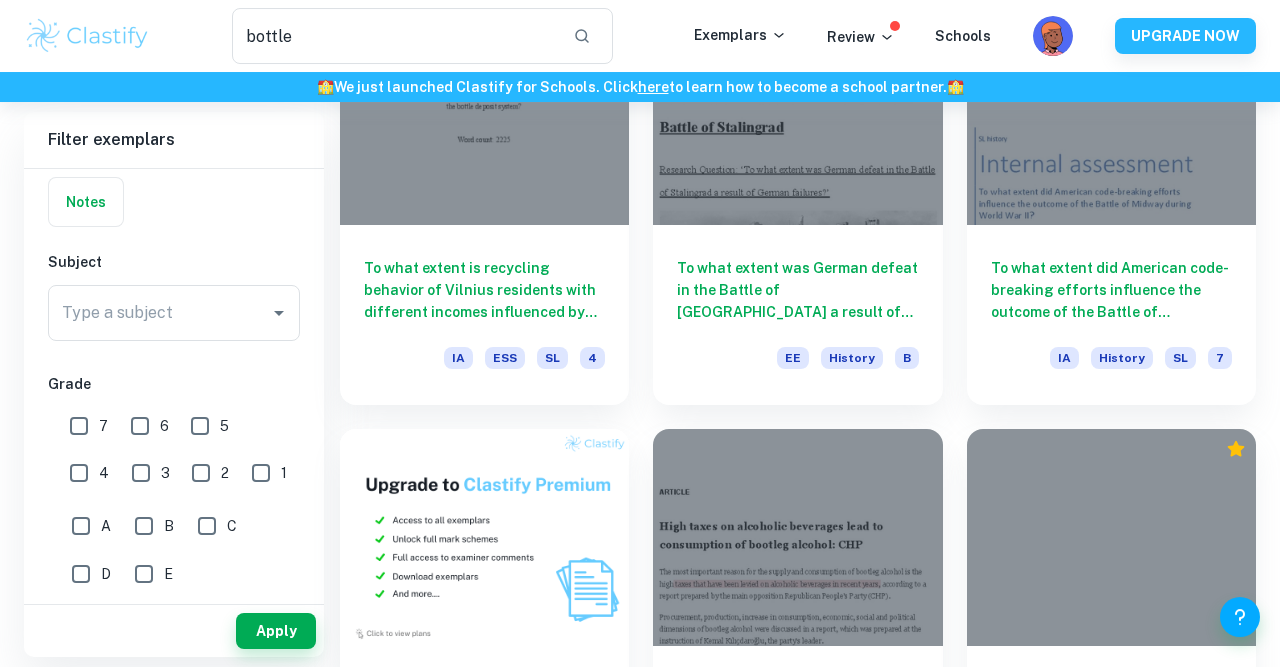 scroll, scrollTop: 846, scrollLeft: 0, axis: vertical 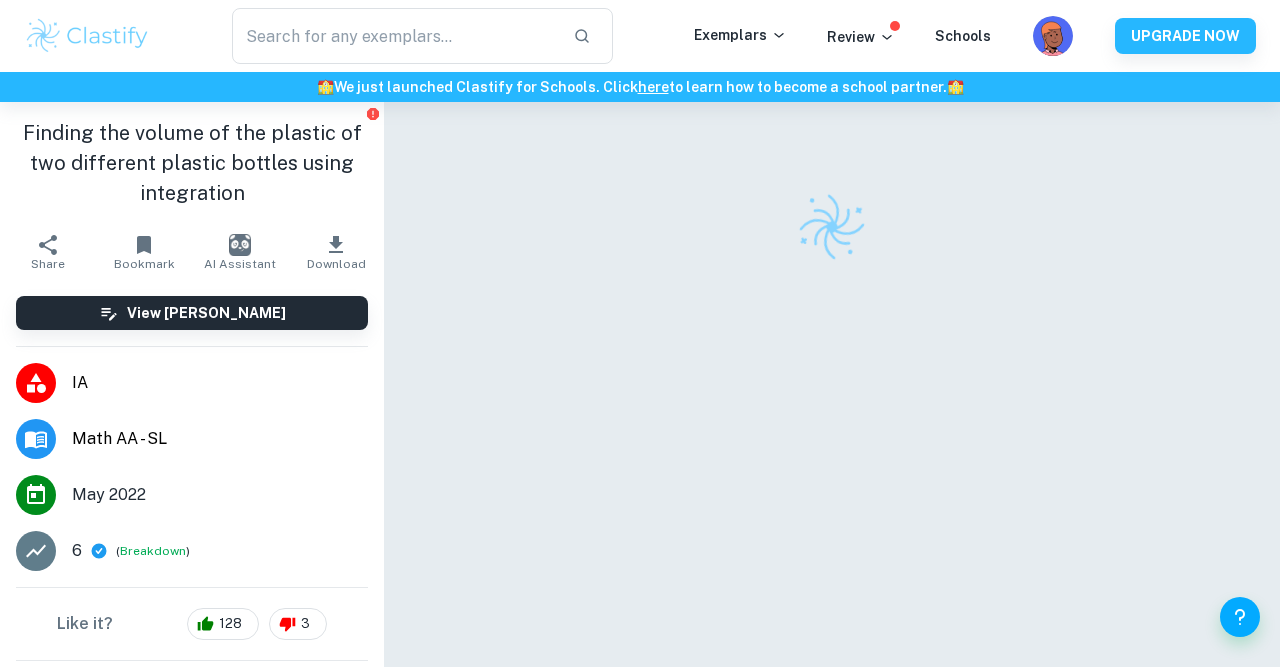 checkbox on "true" 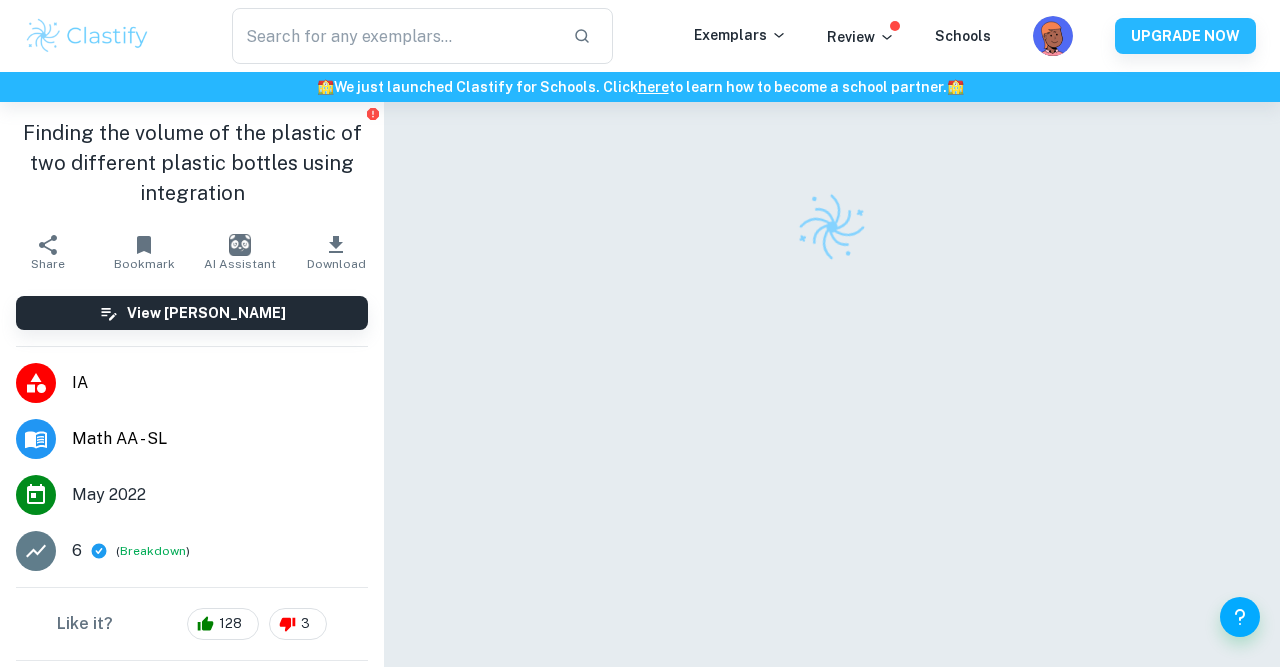 scroll, scrollTop: 0, scrollLeft: 0, axis: both 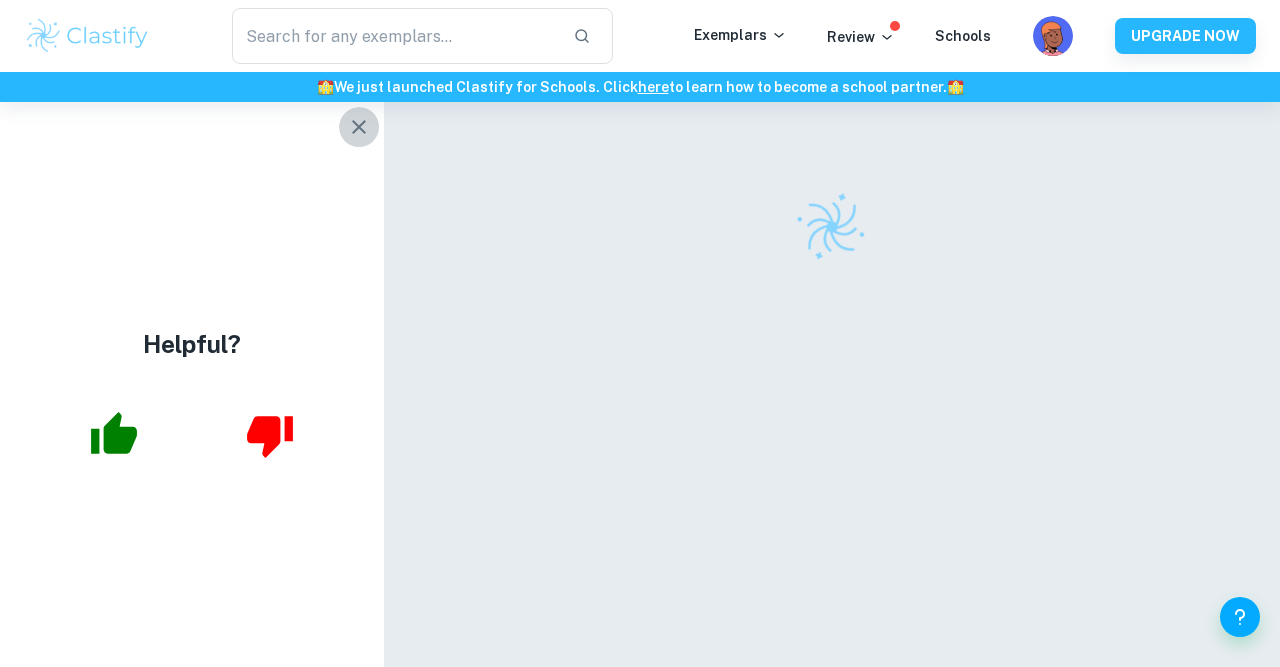 click 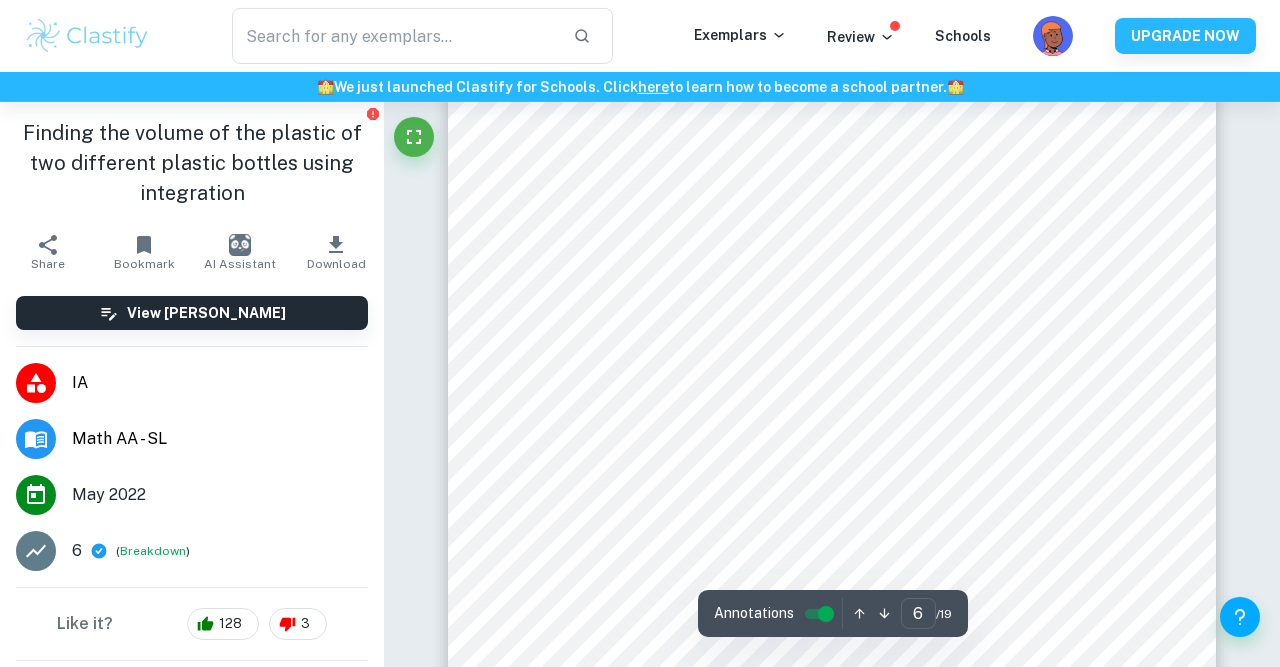 scroll, scrollTop: 6152, scrollLeft: 0, axis: vertical 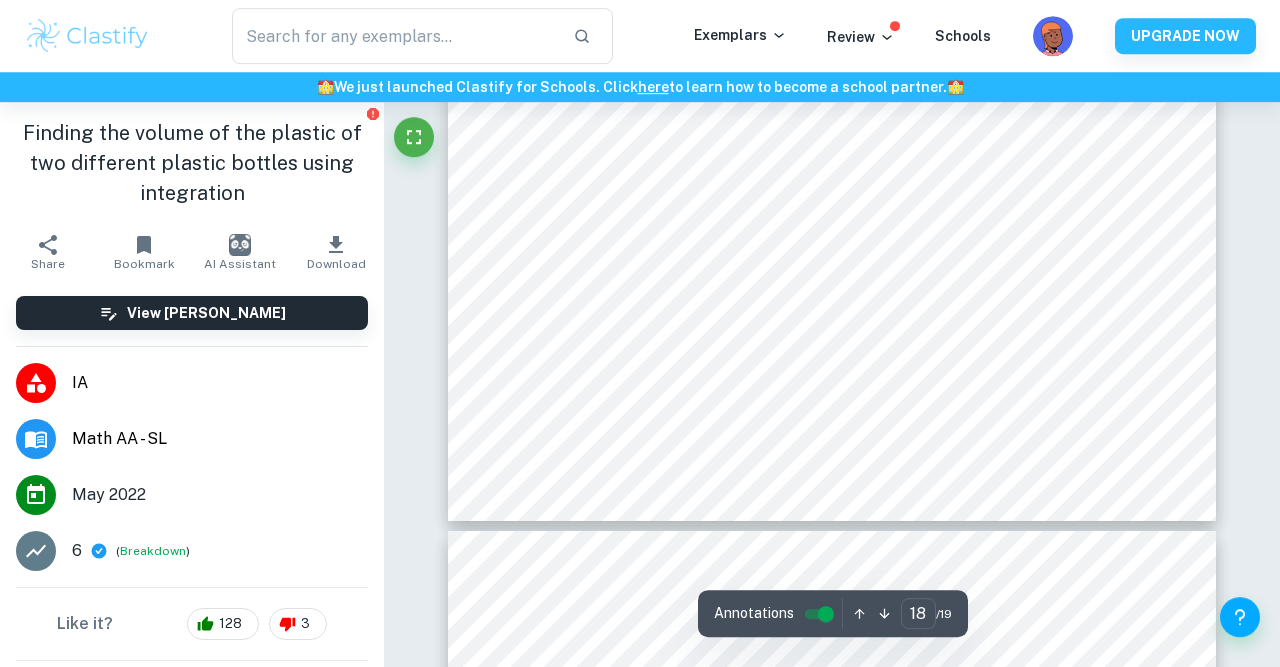type on "19" 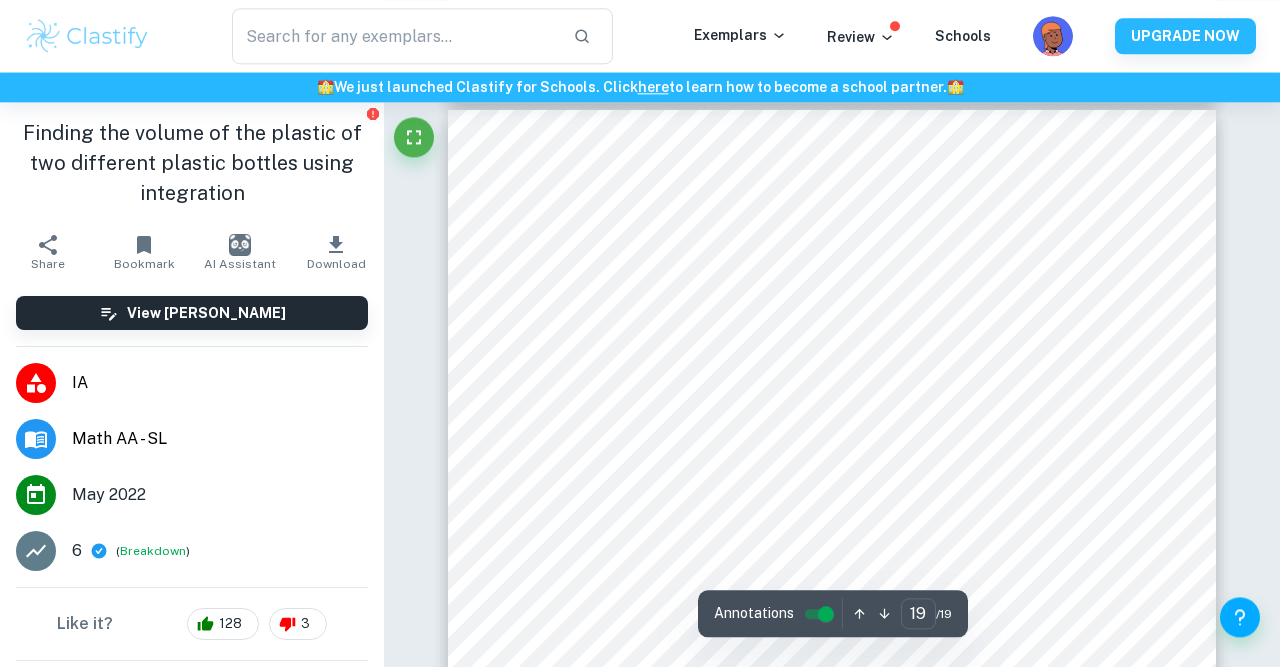 scroll, scrollTop: 20789, scrollLeft: 0, axis: vertical 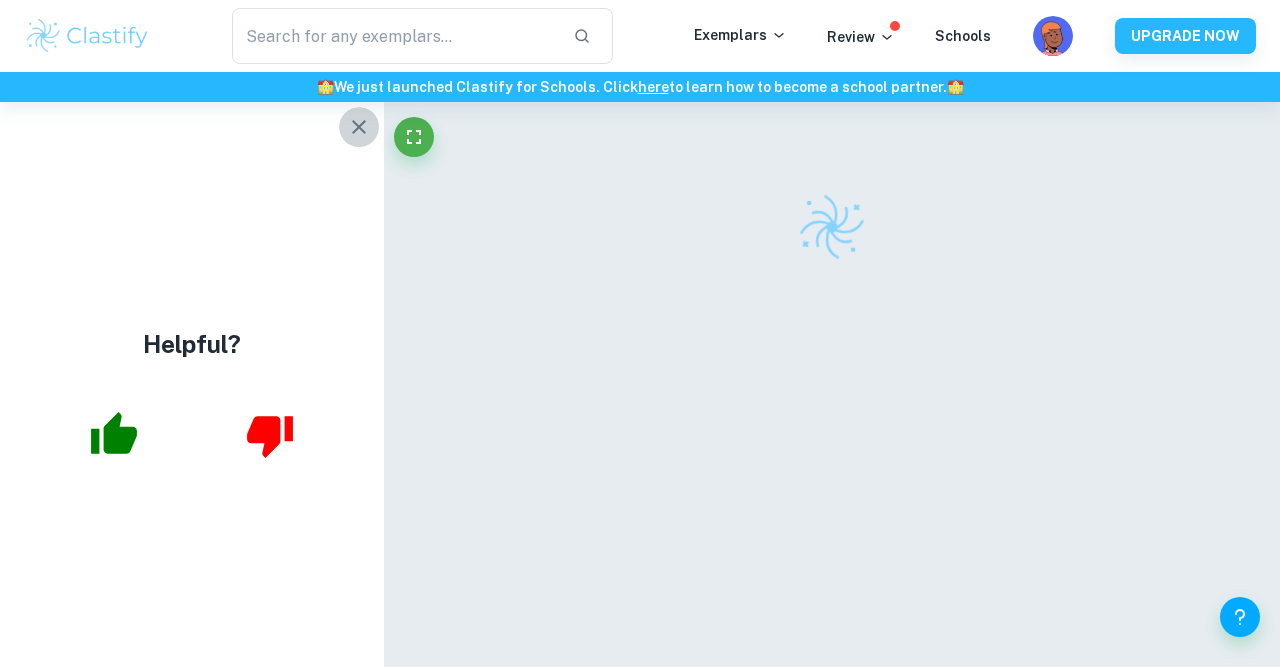 click 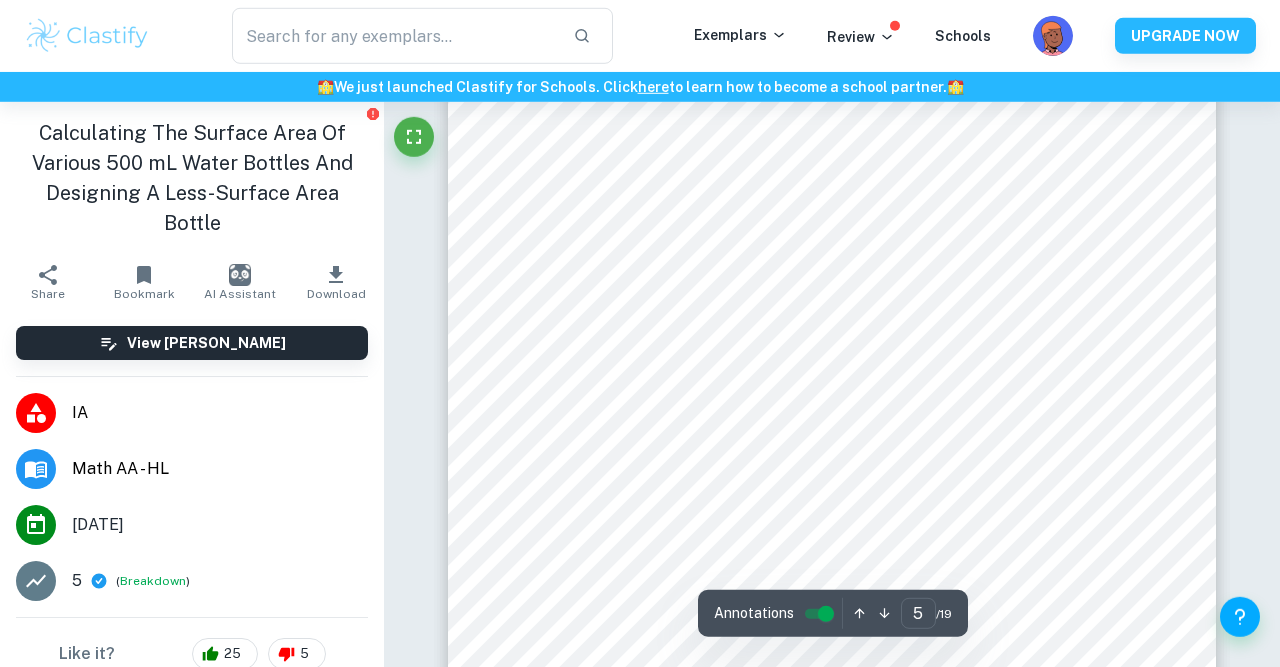 scroll, scrollTop: 4994, scrollLeft: 0, axis: vertical 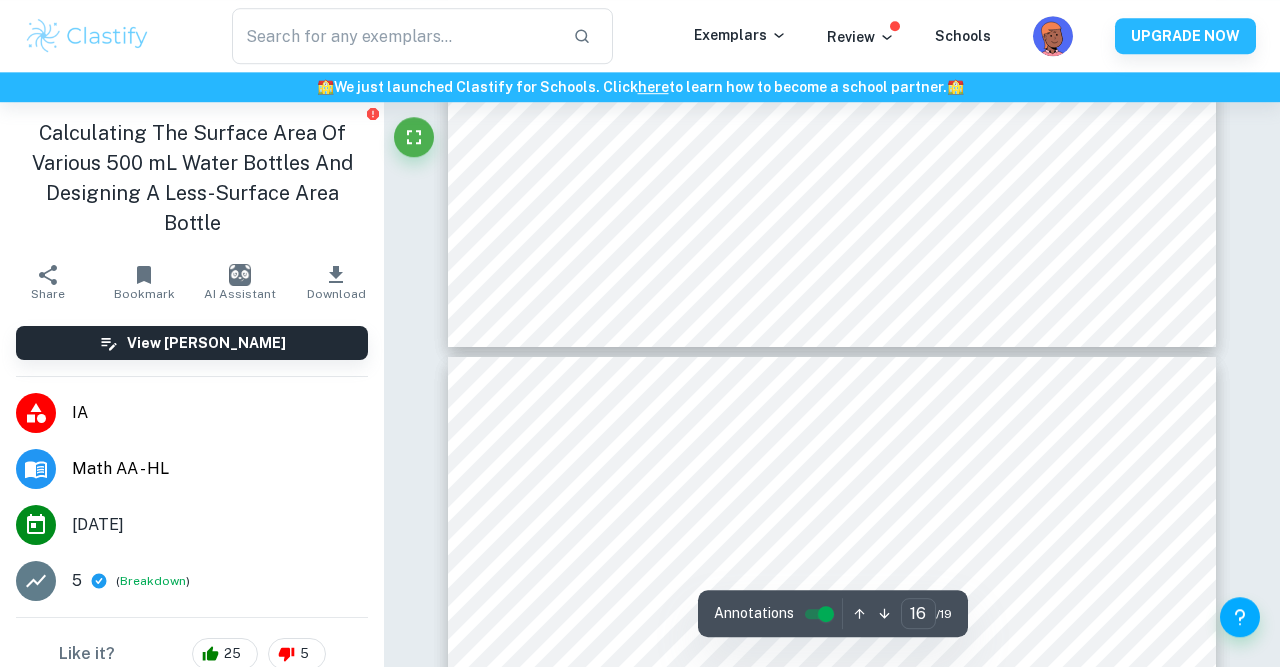 type on "17" 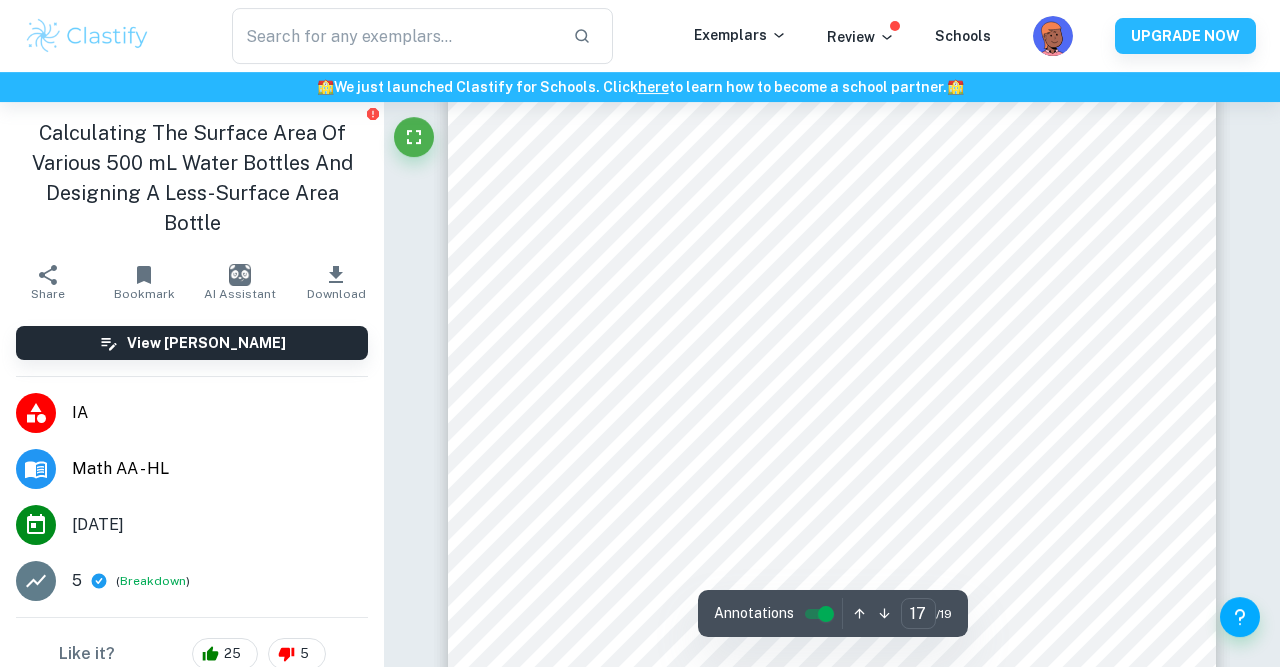 scroll, scrollTop: 18466, scrollLeft: 0, axis: vertical 